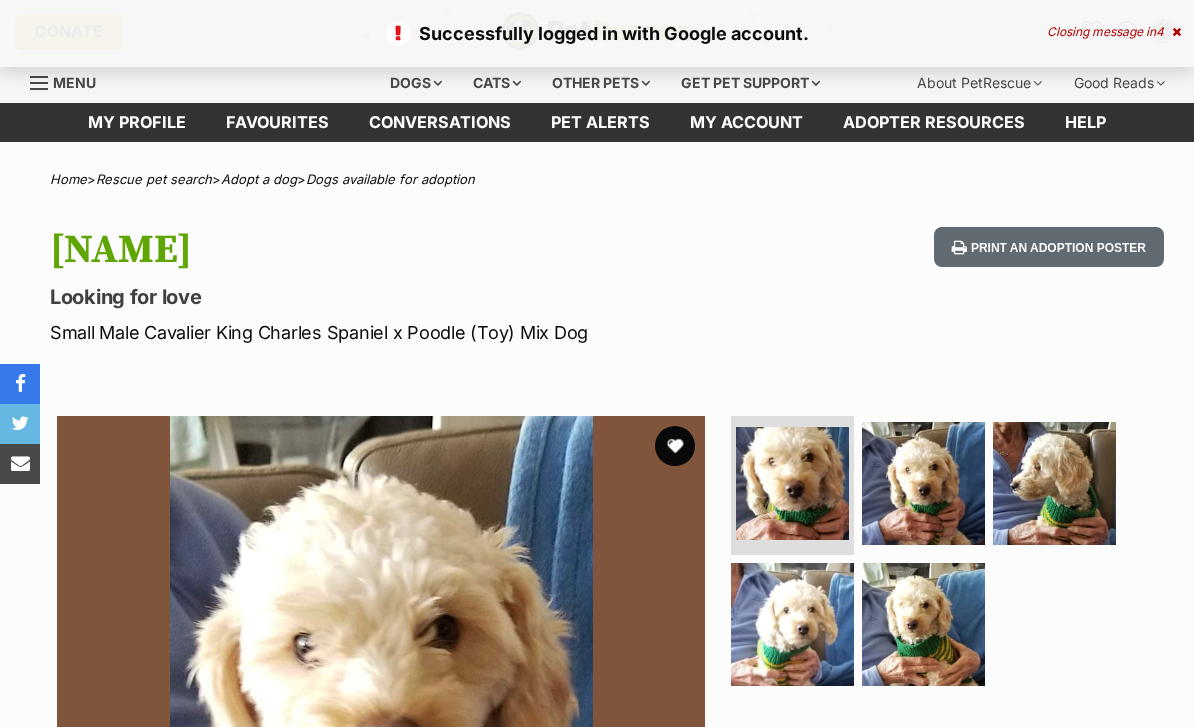scroll, scrollTop: 0, scrollLeft: 0, axis: both 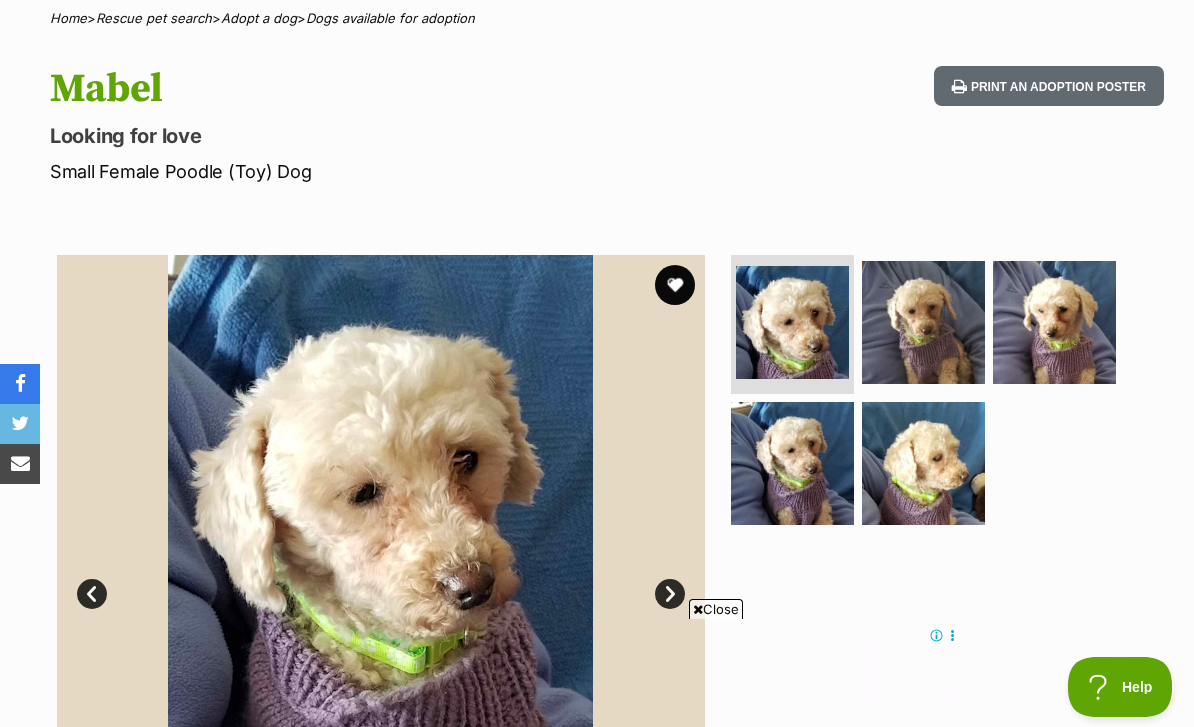 click at bounding box center (675, 285) 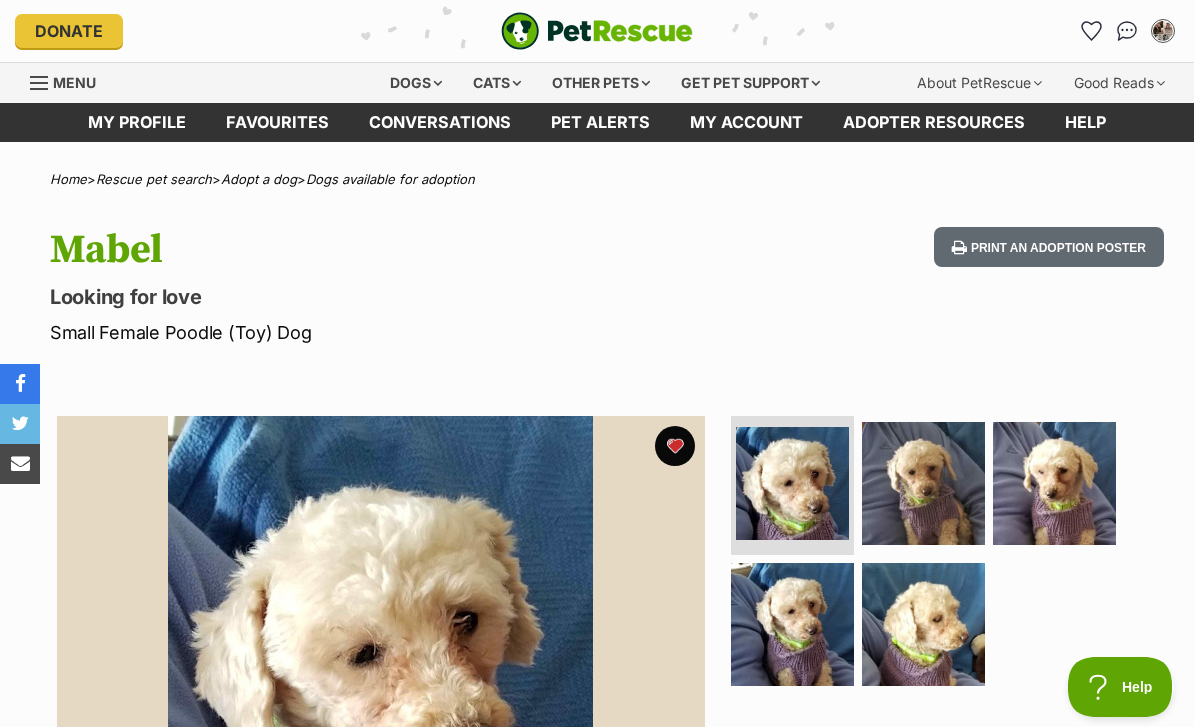 scroll, scrollTop: 0, scrollLeft: 0, axis: both 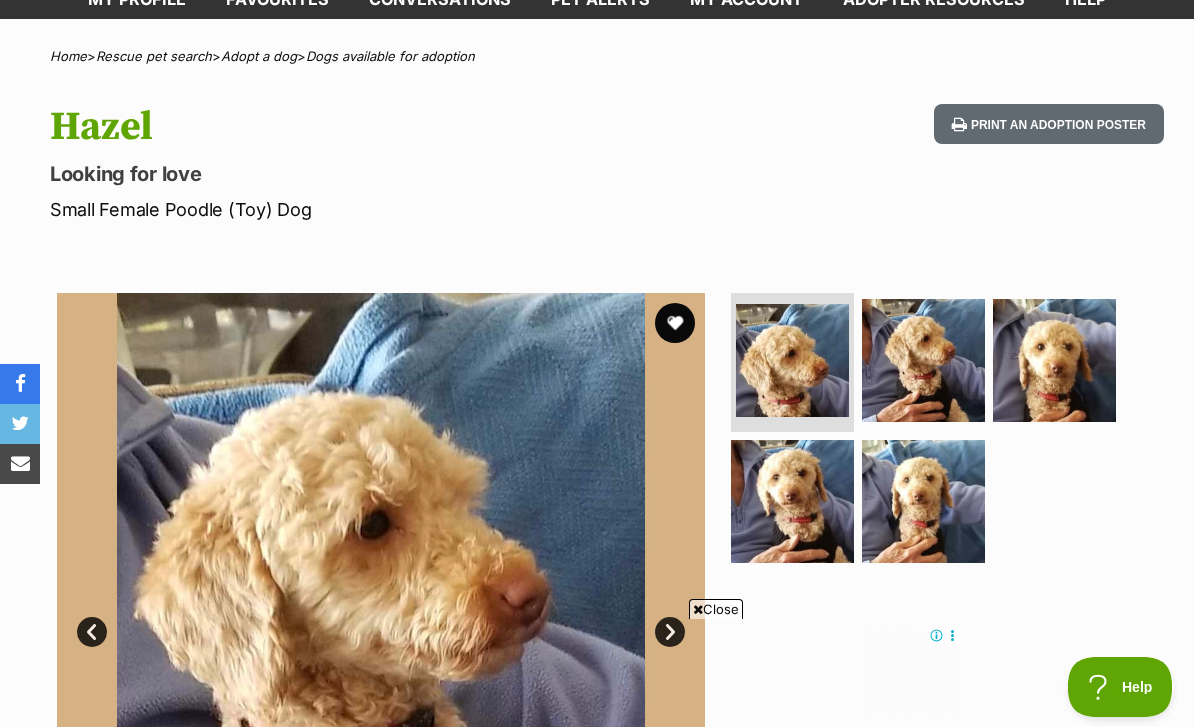 click at bounding box center (675, 323) 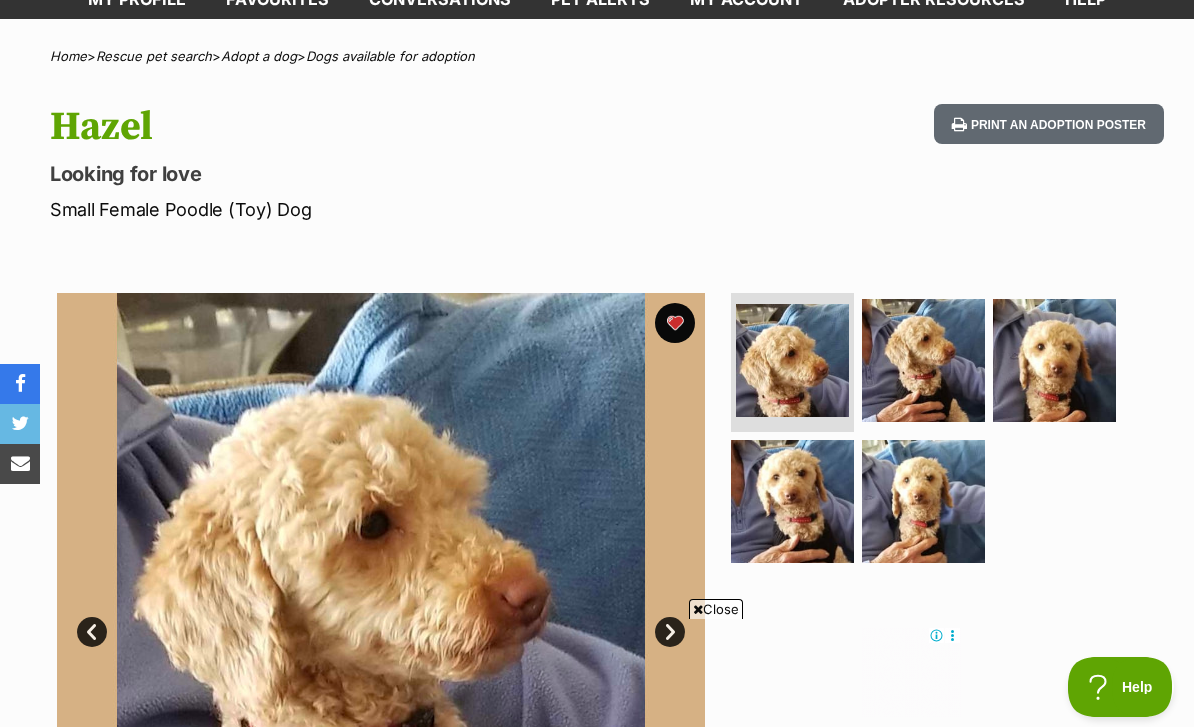 click on "Available
1
of 5 images
1
of 5 images
1
of 5 images
1
of 5 images
1
of 5 images
Next Prev 1 2 3 4 5" at bounding box center (597, 602) 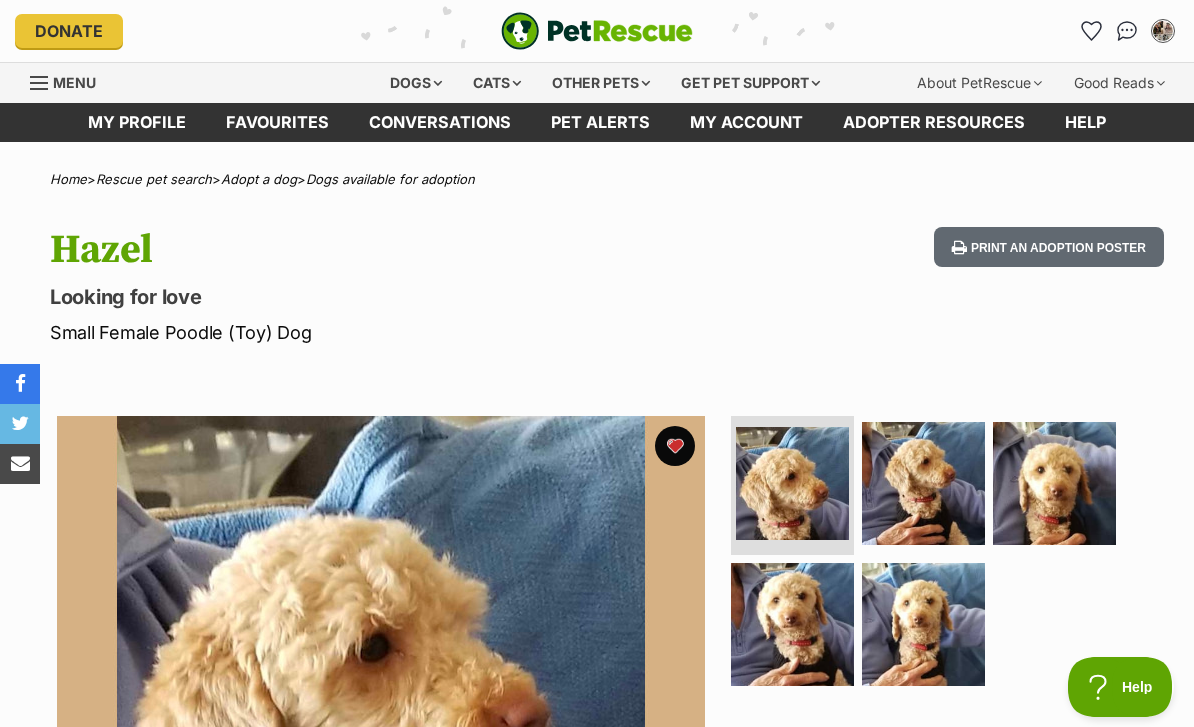 click on "Dogs" at bounding box center [416, 83] 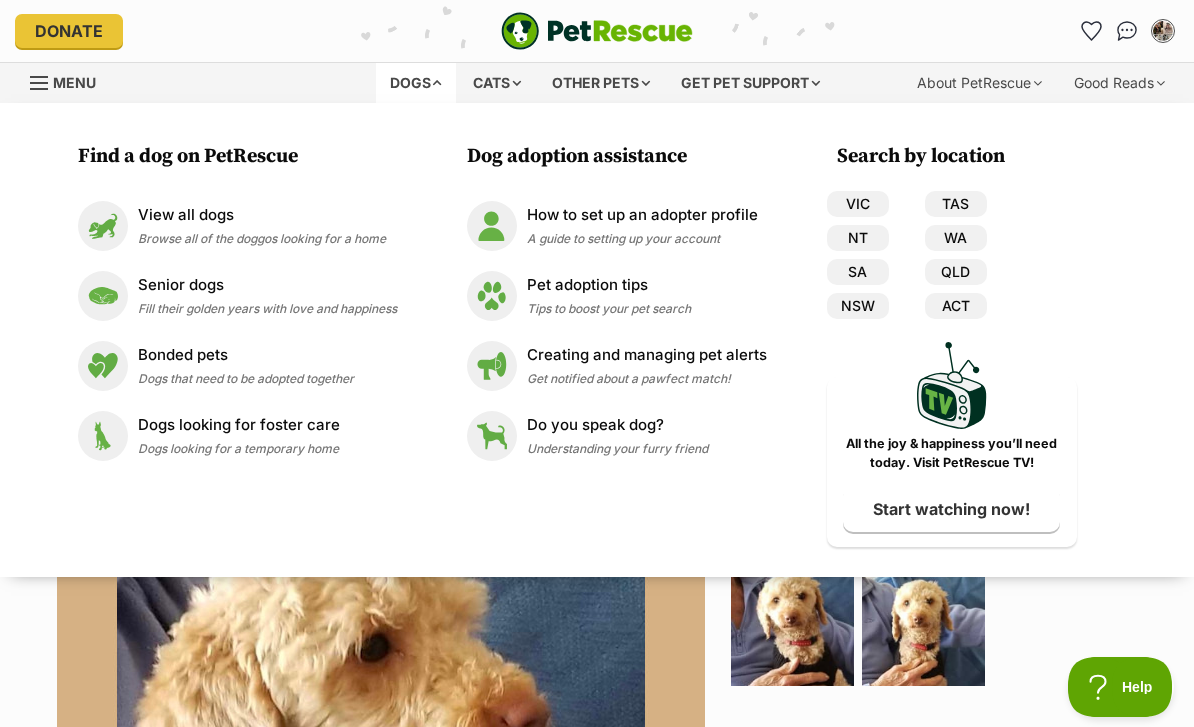 click on "View all dogs" at bounding box center (262, 215) 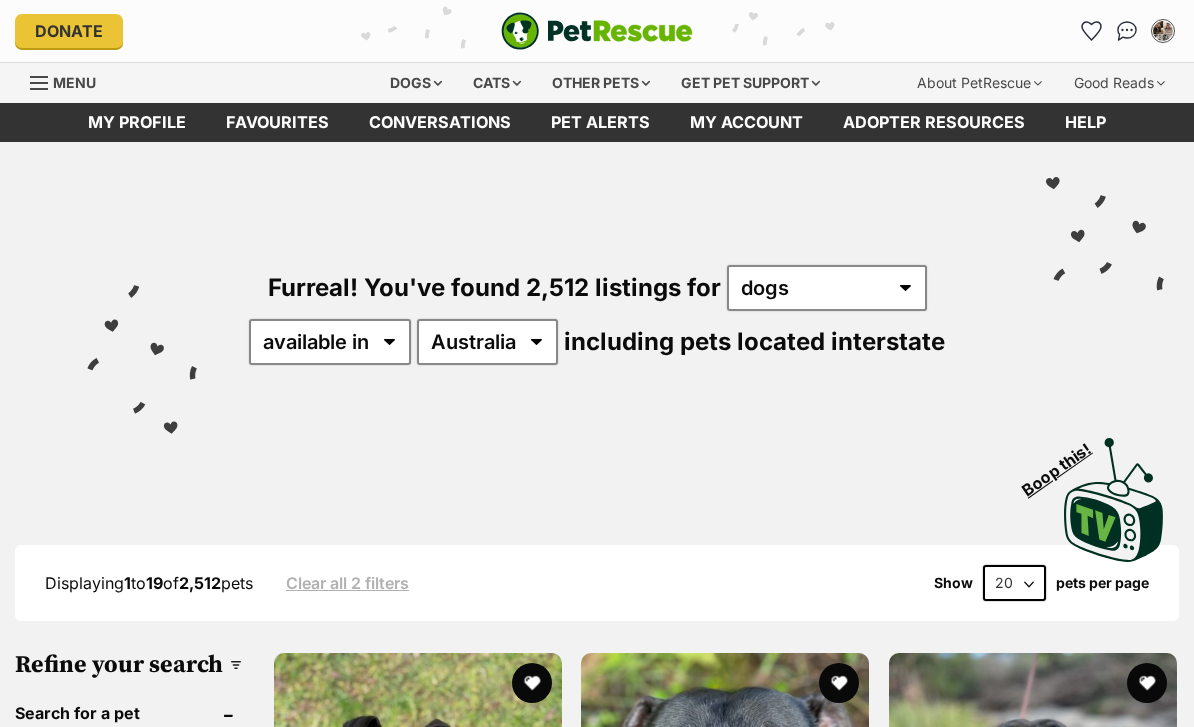 scroll, scrollTop: 0, scrollLeft: 0, axis: both 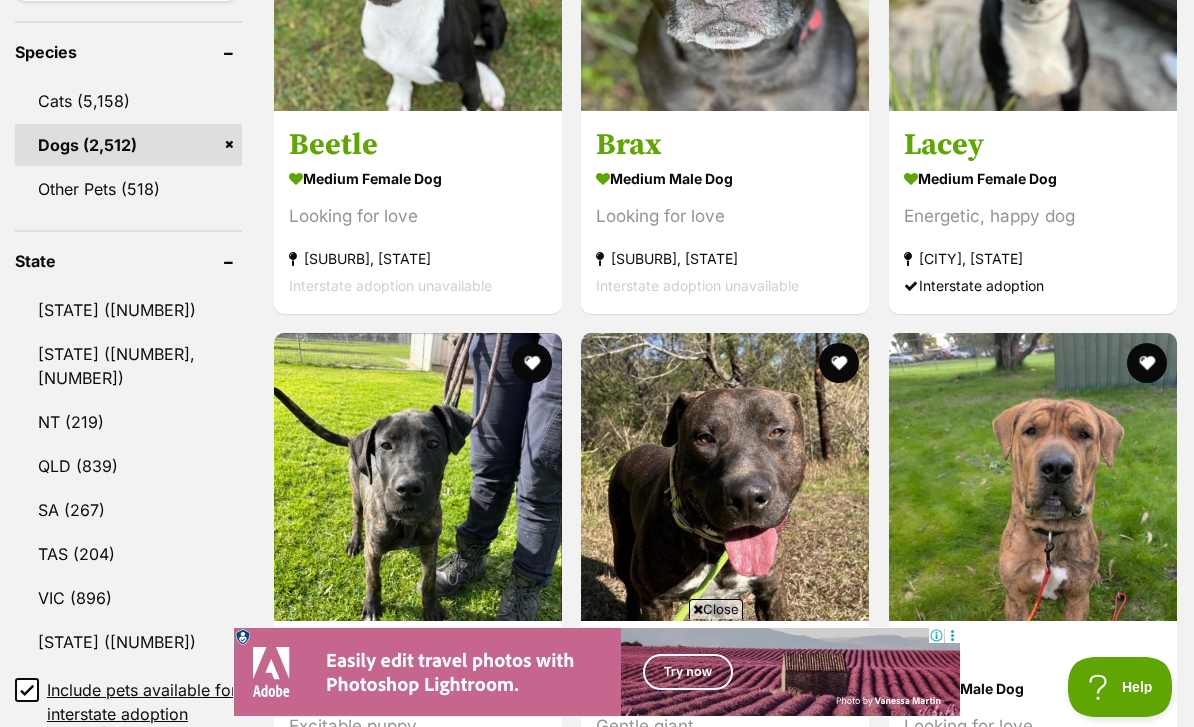 click on "[STATE] ([NUMBER],[NUMBER])" at bounding box center [128, 366] 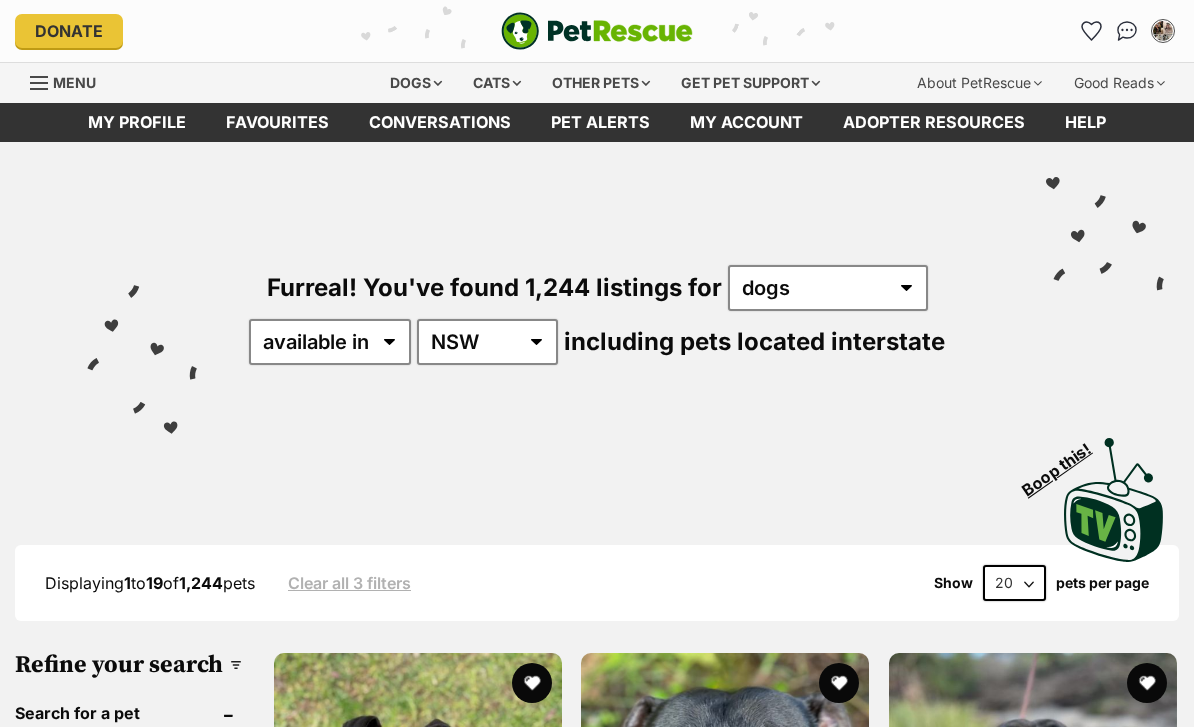 scroll, scrollTop: 0, scrollLeft: 0, axis: both 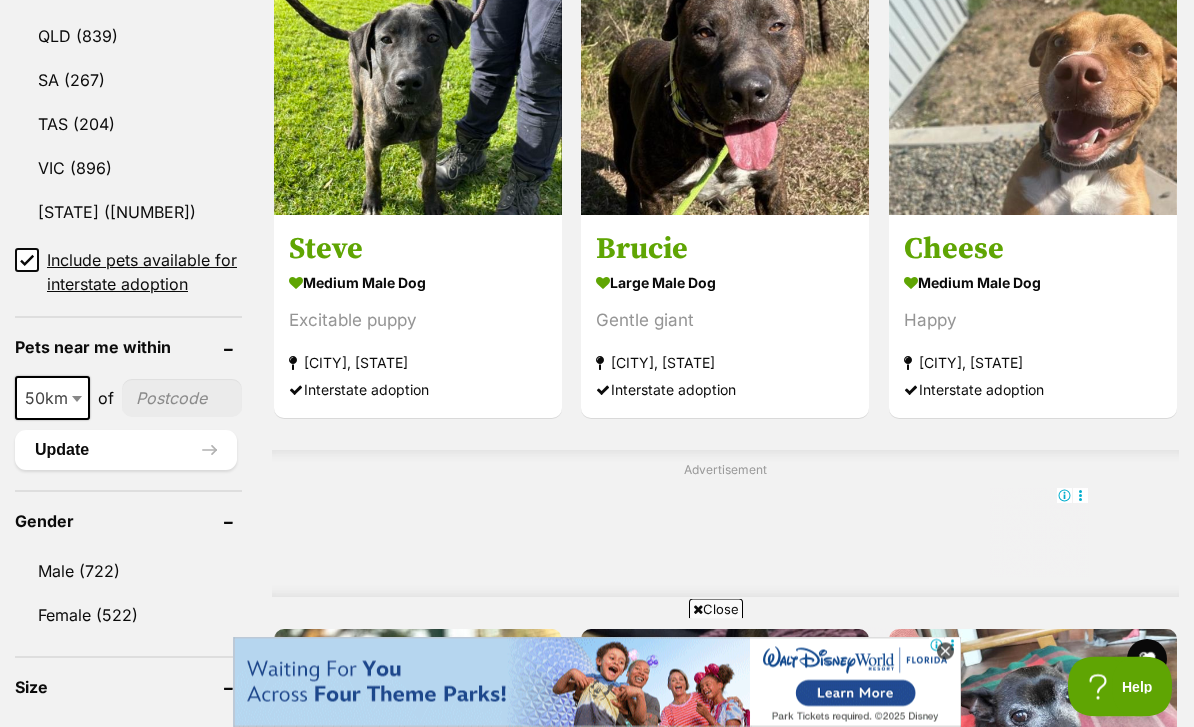 click on "Include pets available for interstate adoption" at bounding box center [27, 261] 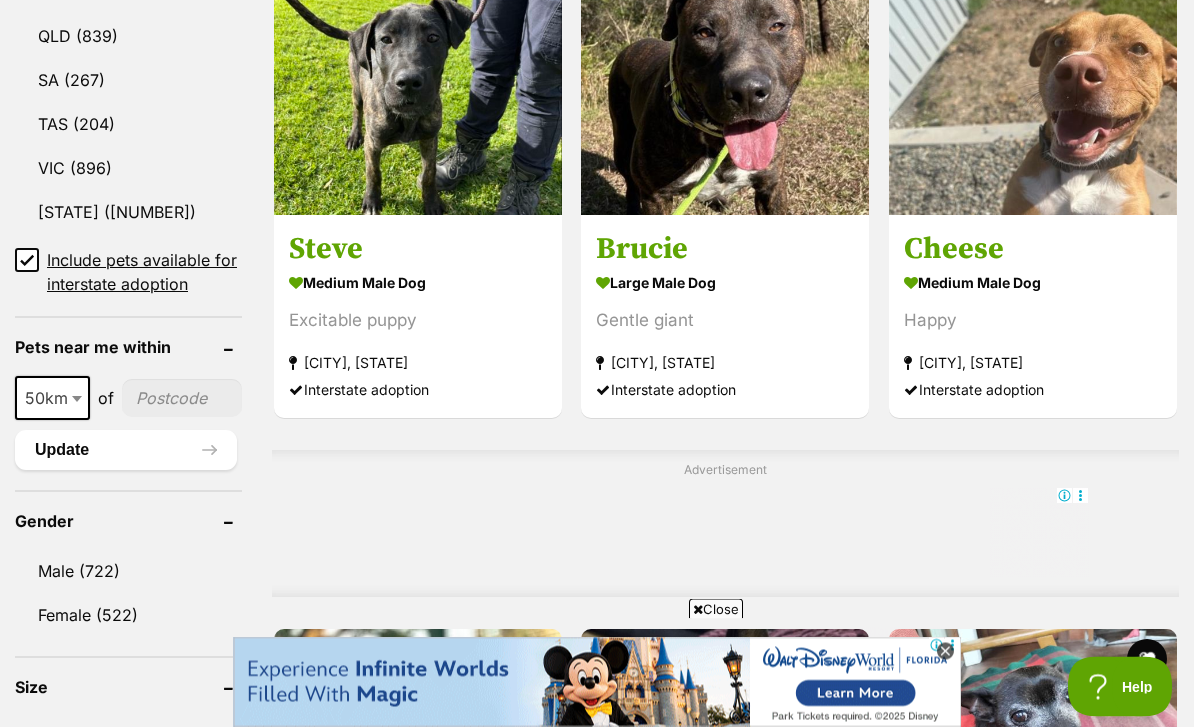 scroll, scrollTop: 1236, scrollLeft: 0, axis: vertical 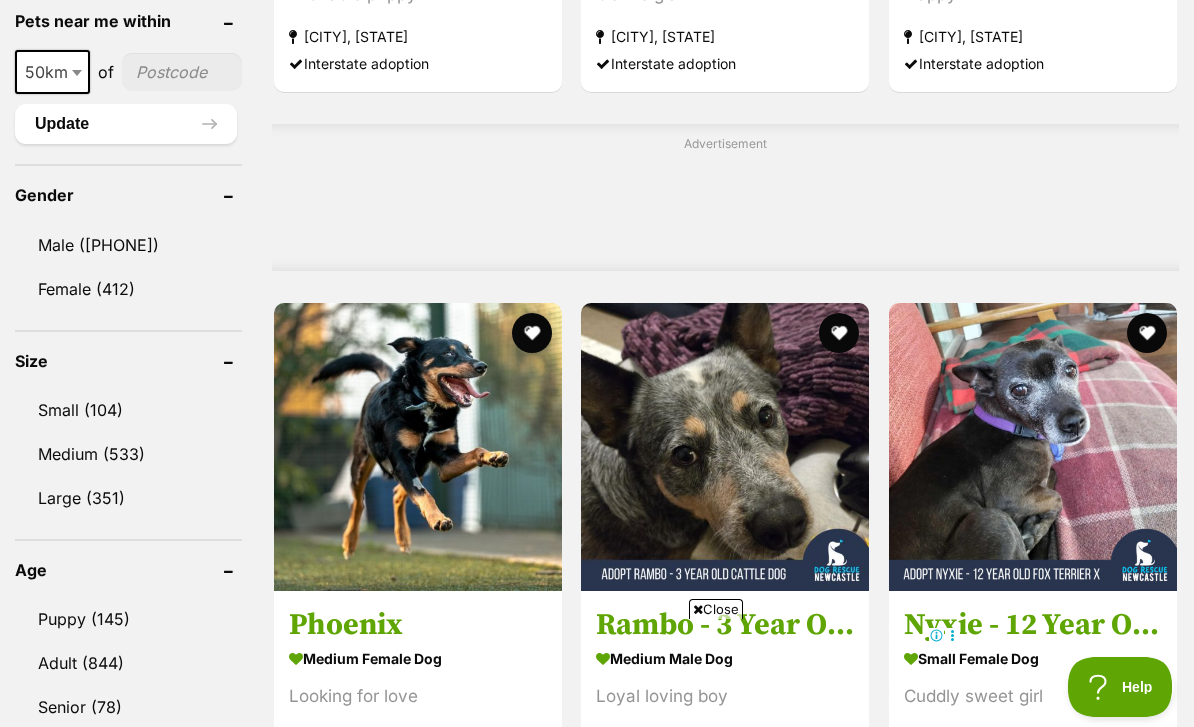 click on "Female (412)" at bounding box center [128, 289] 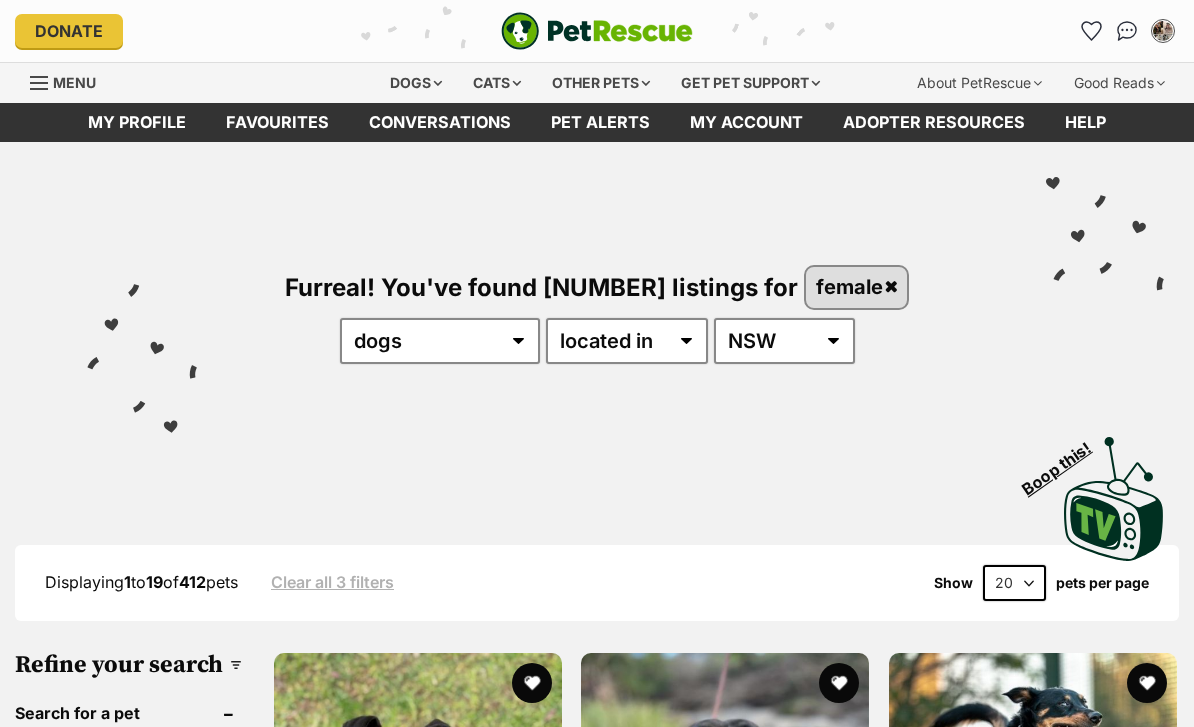 scroll, scrollTop: 0, scrollLeft: 0, axis: both 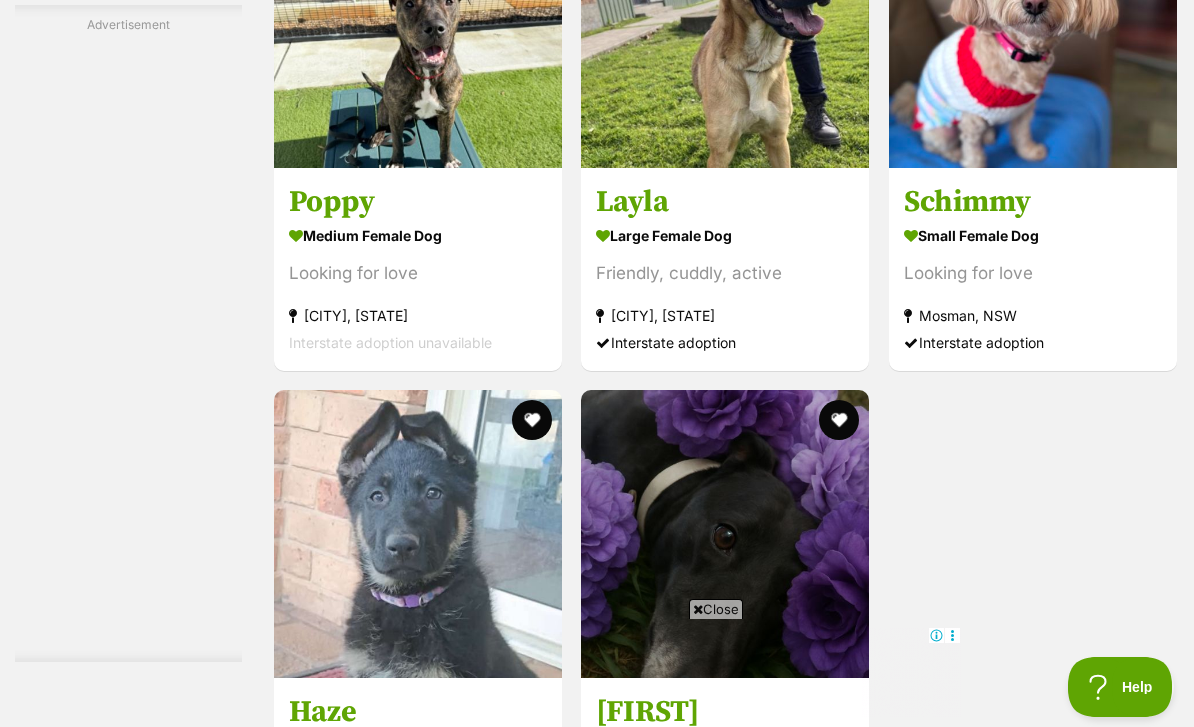 click at bounding box center [1033, 24] 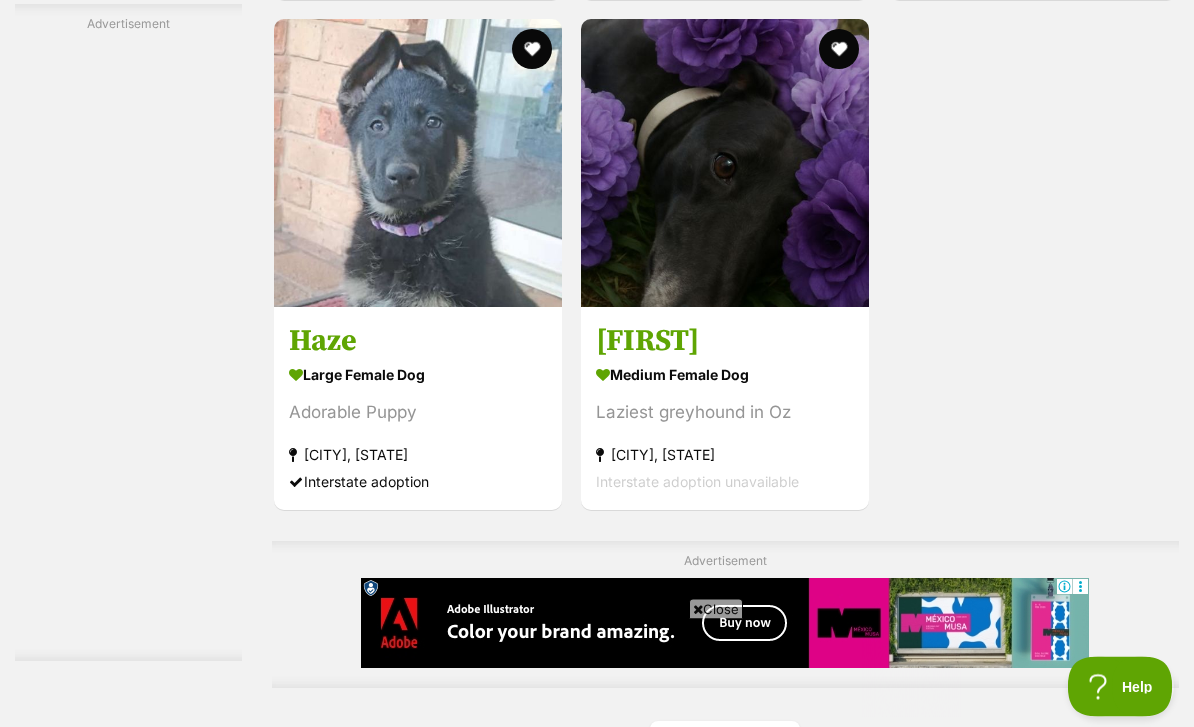 scroll, scrollTop: 4126, scrollLeft: 0, axis: vertical 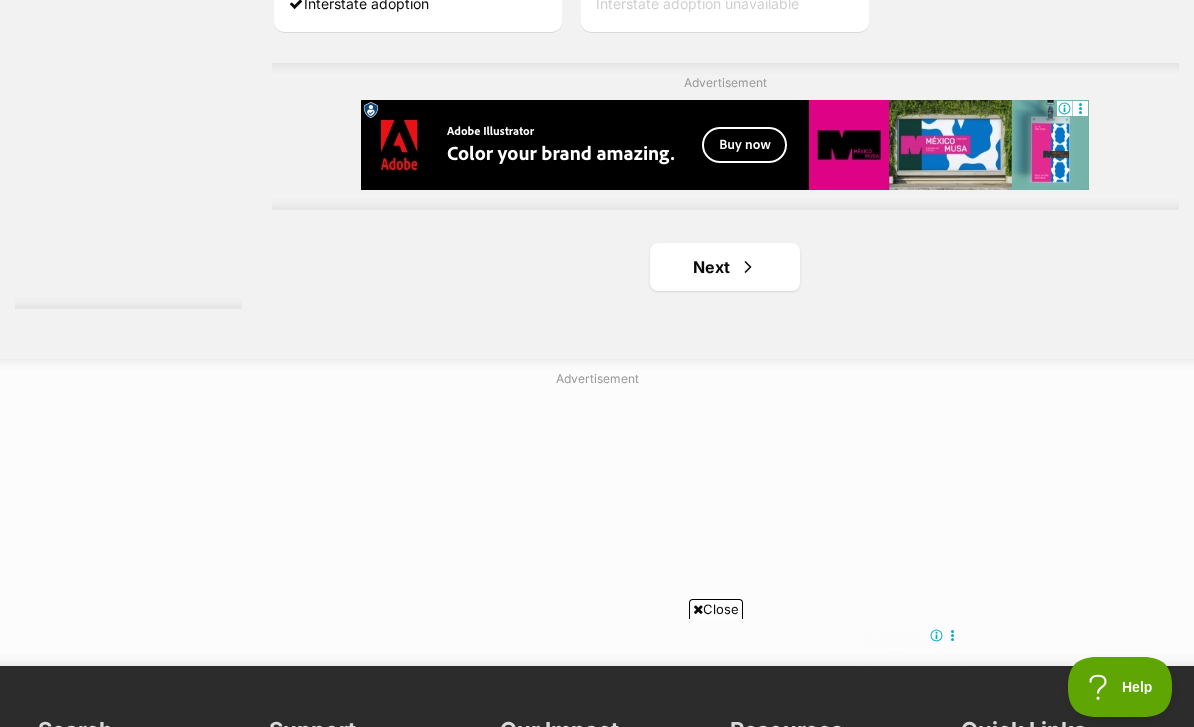 click at bounding box center [748, 267] 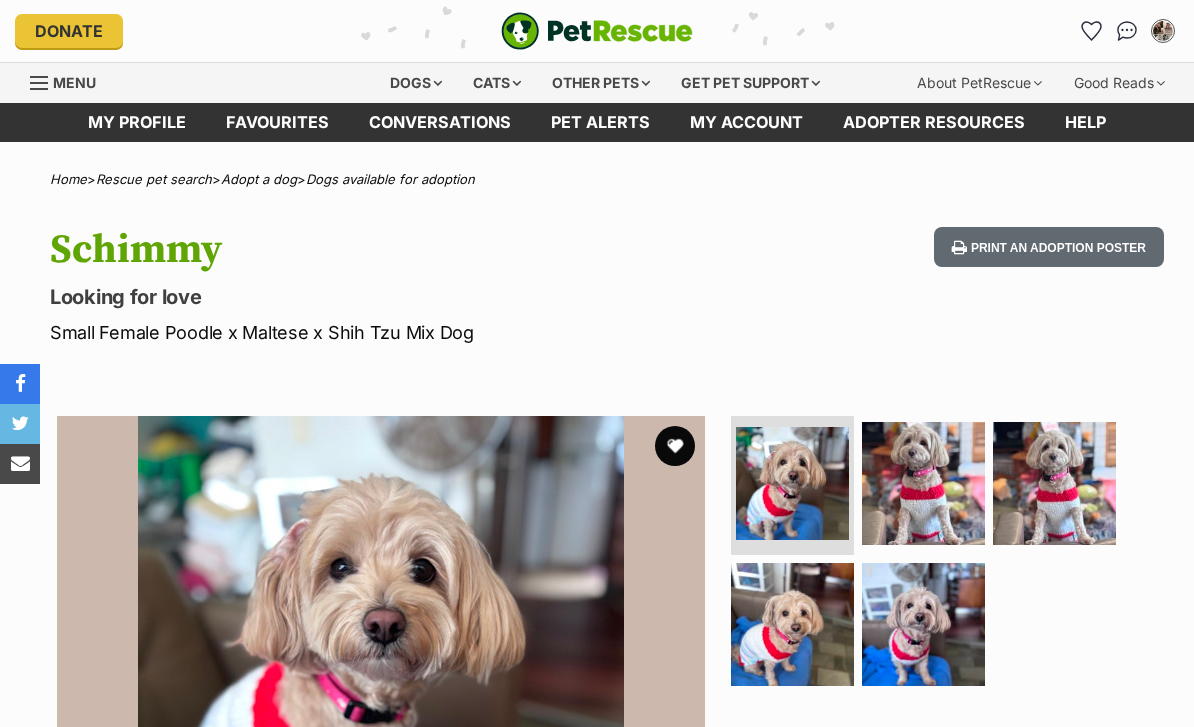 scroll, scrollTop: 0, scrollLeft: 0, axis: both 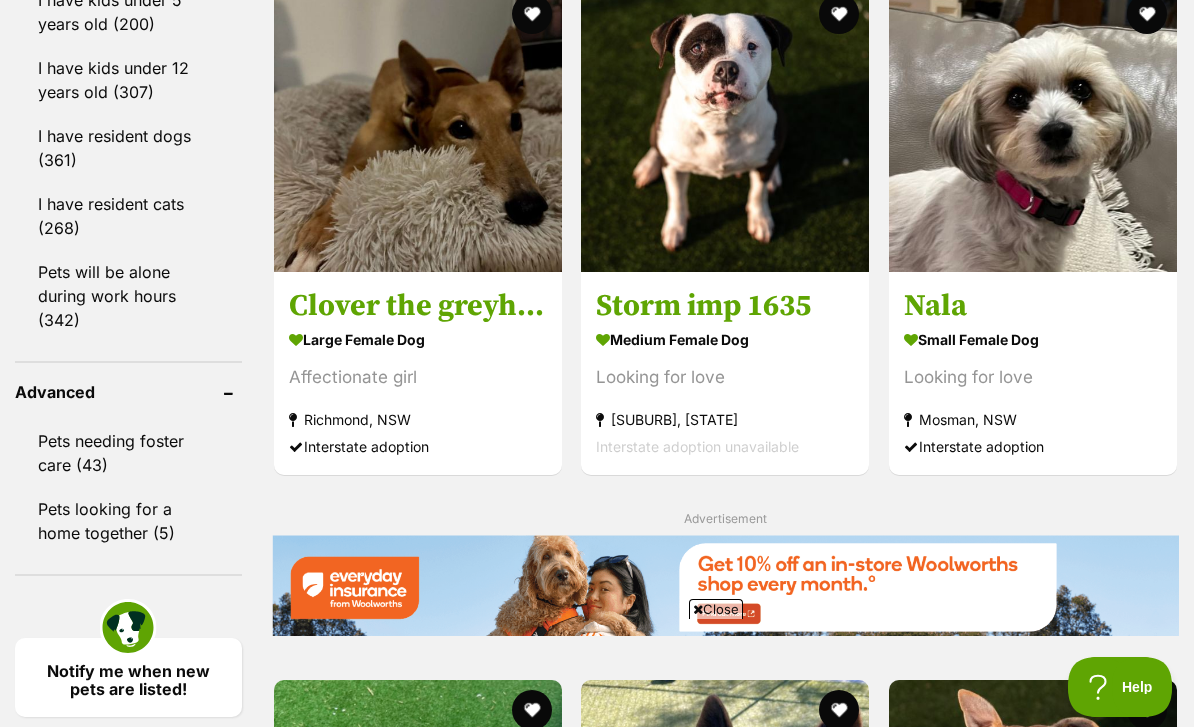click at bounding box center [1033, 128] 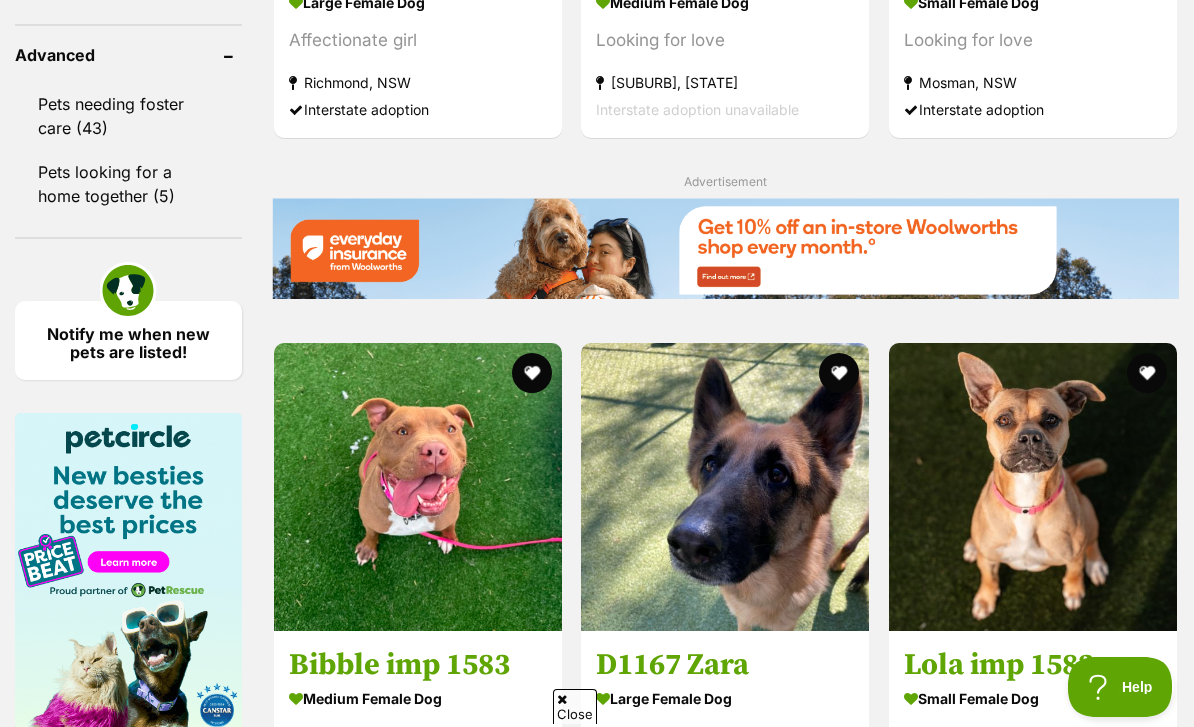 scroll, scrollTop: 2943, scrollLeft: 0, axis: vertical 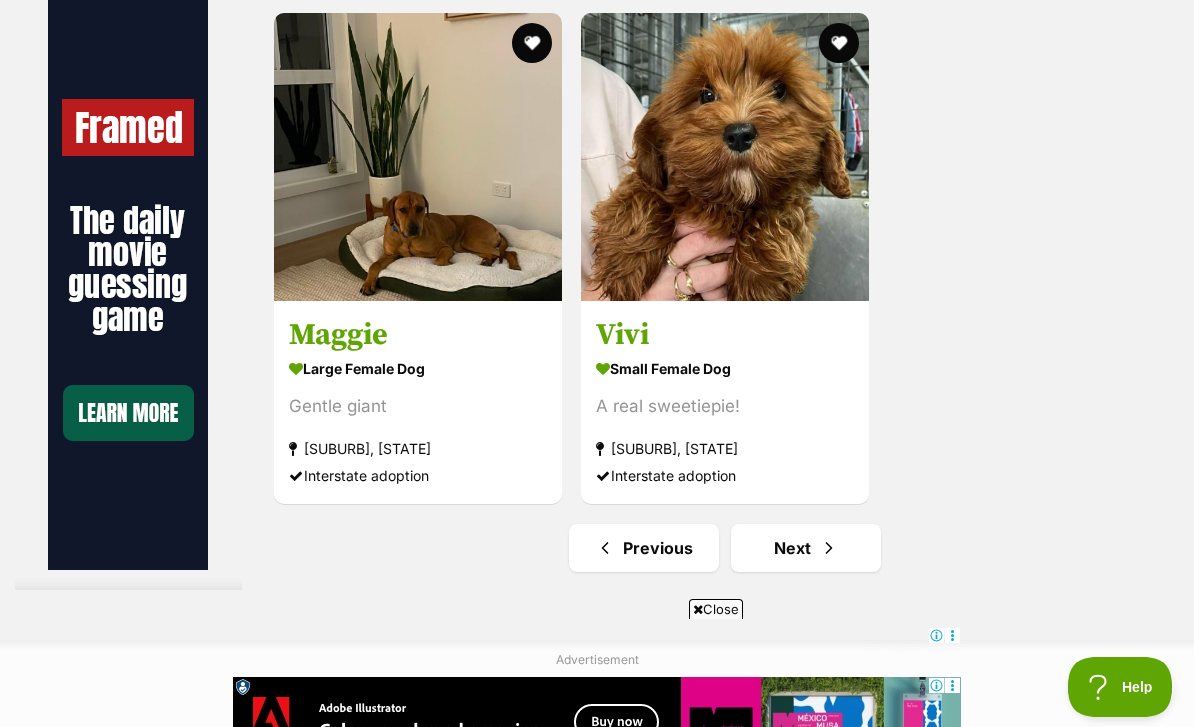 click at bounding box center [725, 157] 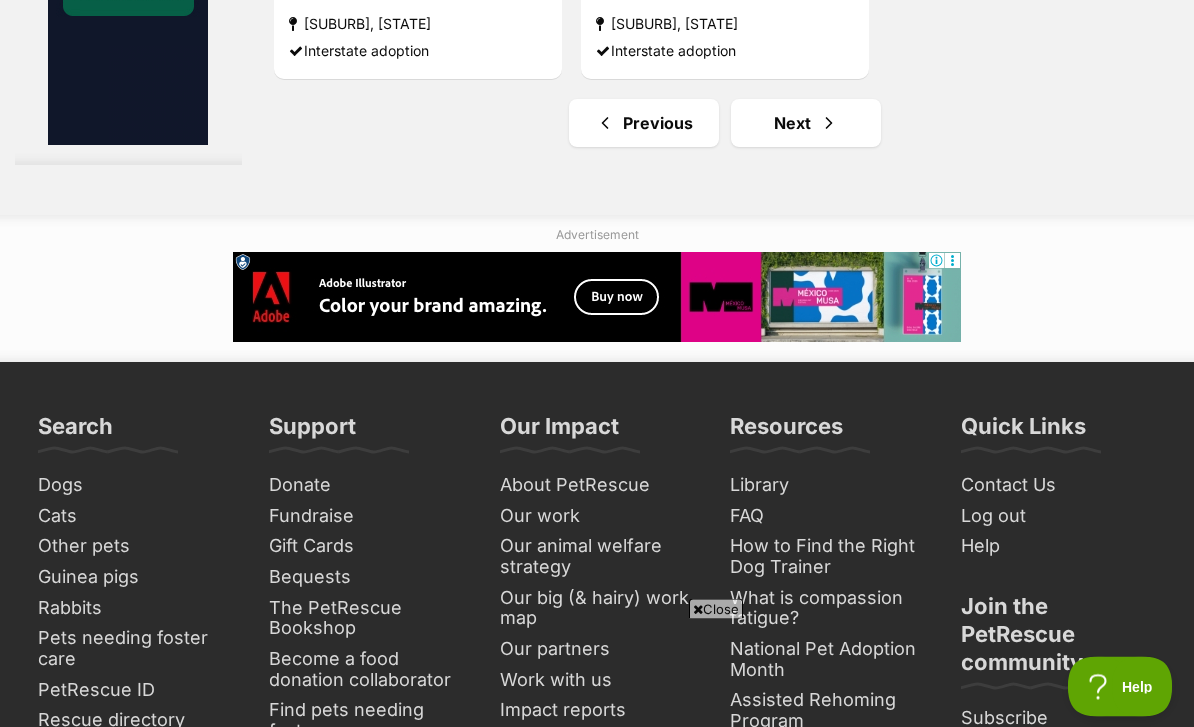 scroll, scrollTop: 4693, scrollLeft: 0, axis: vertical 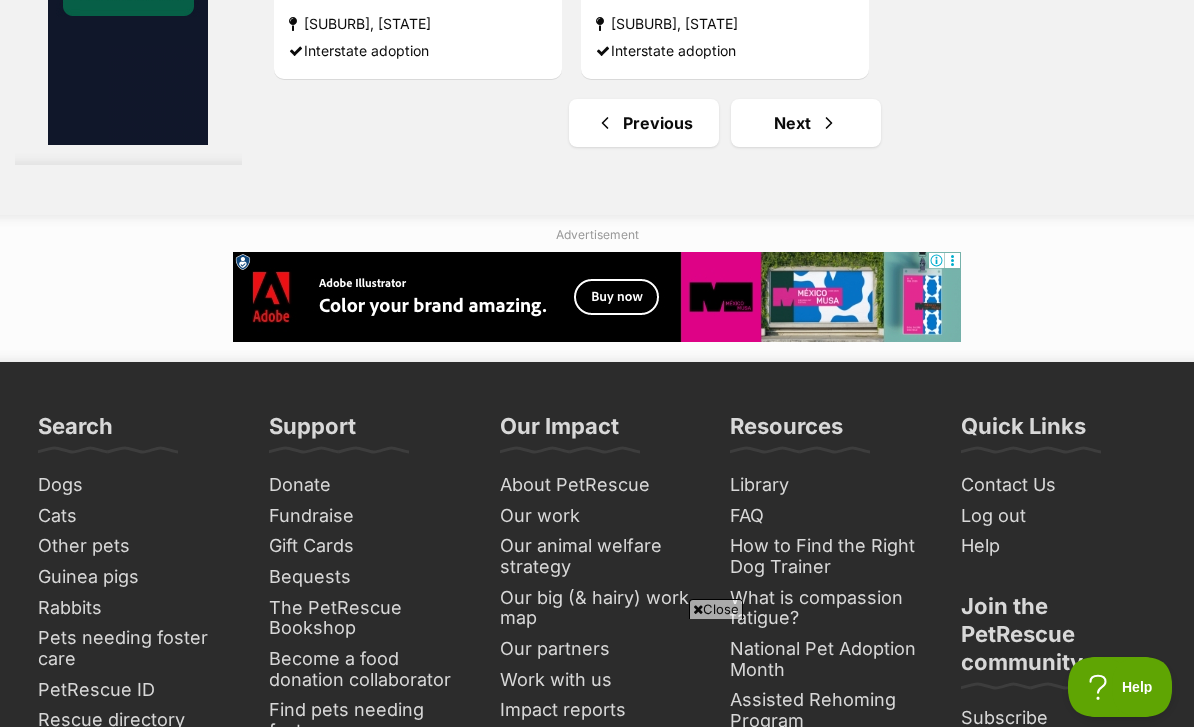 click at bounding box center [829, 123] 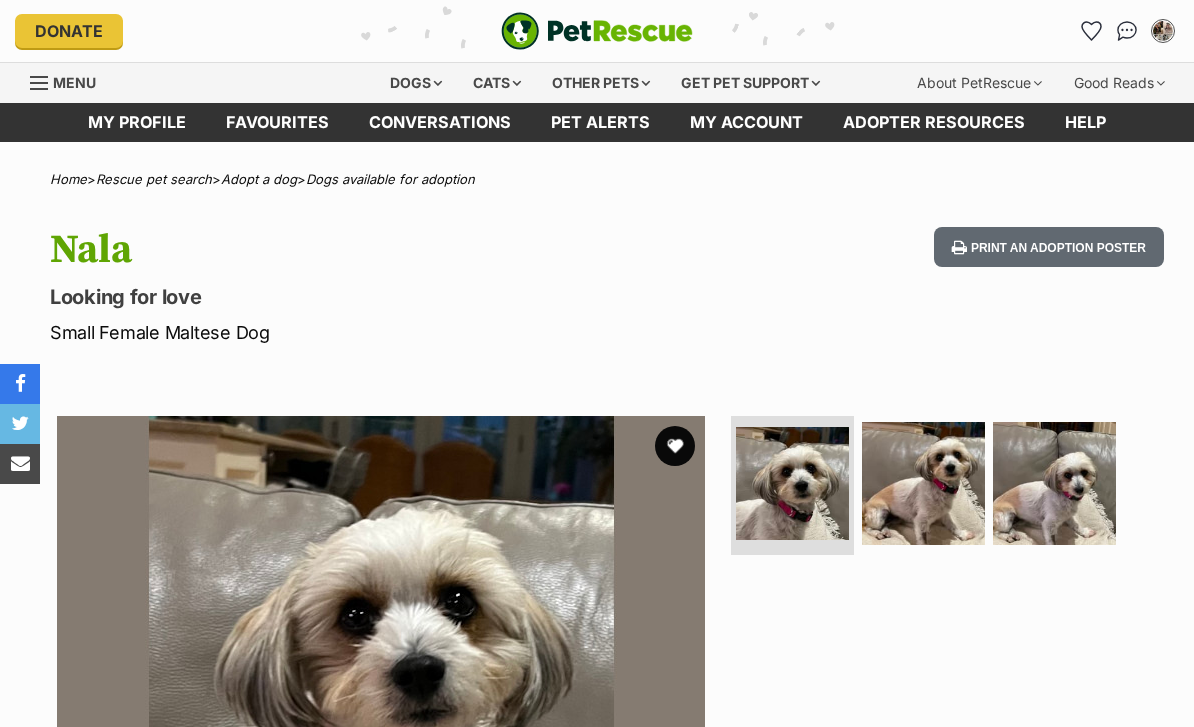 scroll, scrollTop: 0, scrollLeft: 0, axis: both 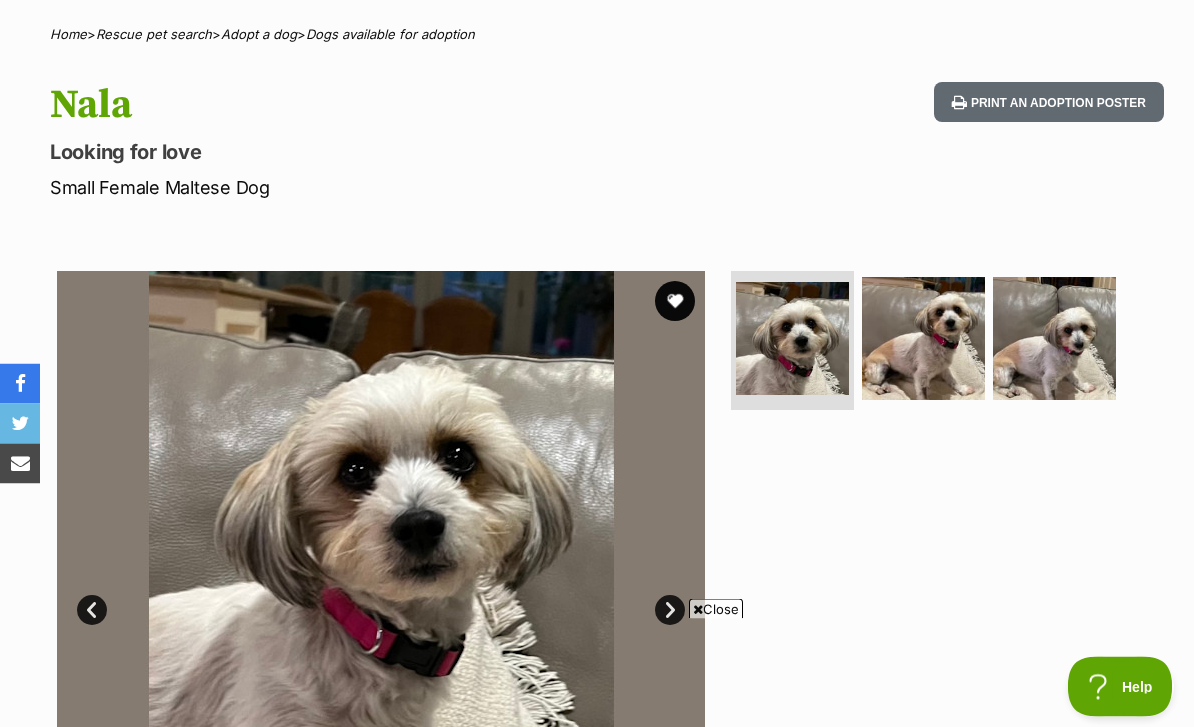click at bounding box center [675, 302] 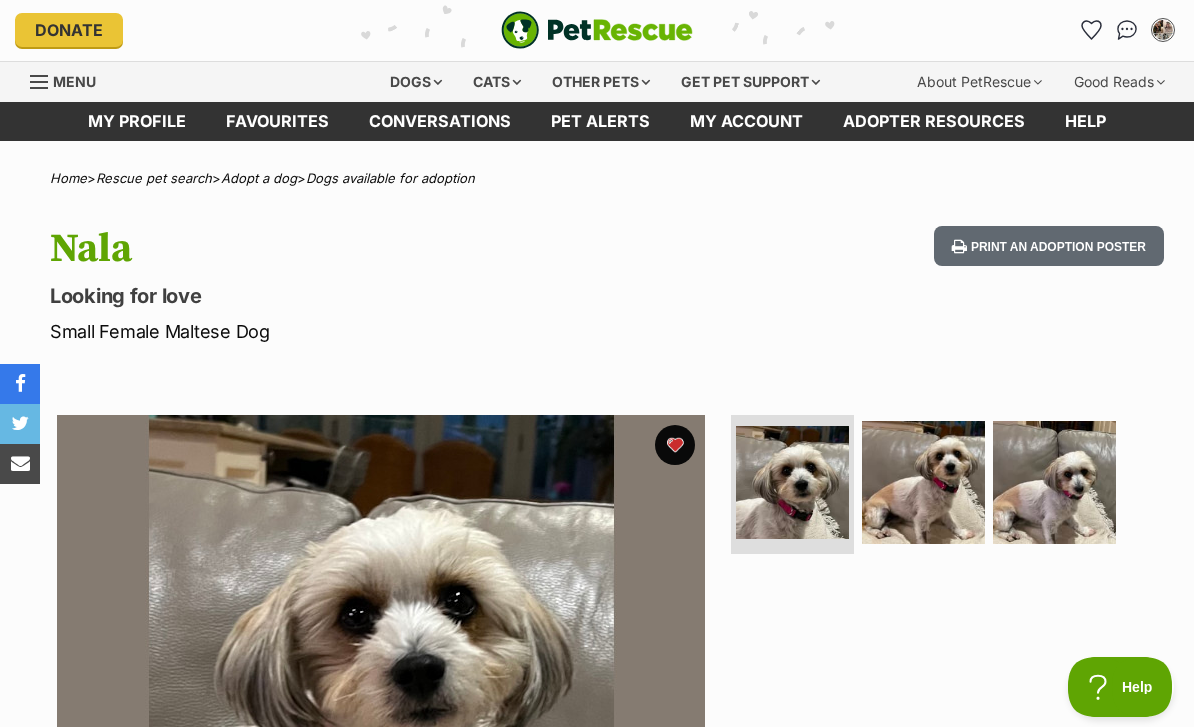 scroll, scrollTop: 0, scrollLeft: 0, axis: both 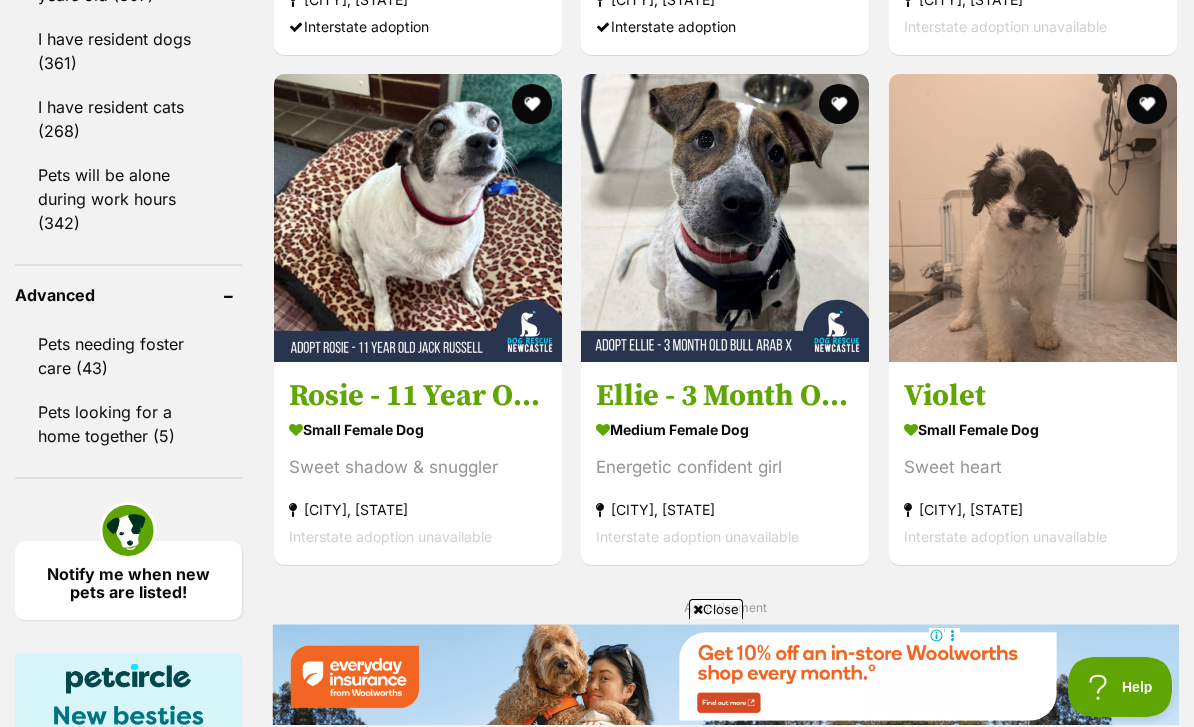 click at bounding box center (1033, 218) 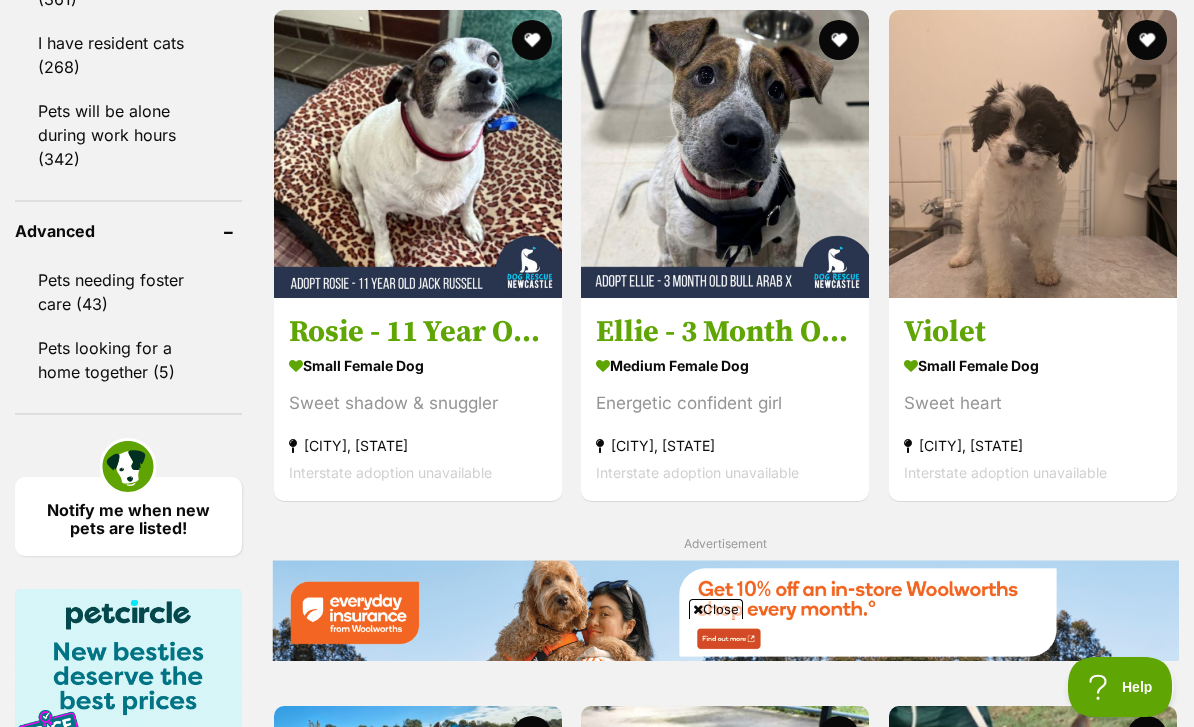 scroll, scrollTop: 0, scrollLeft: 0, axis: both 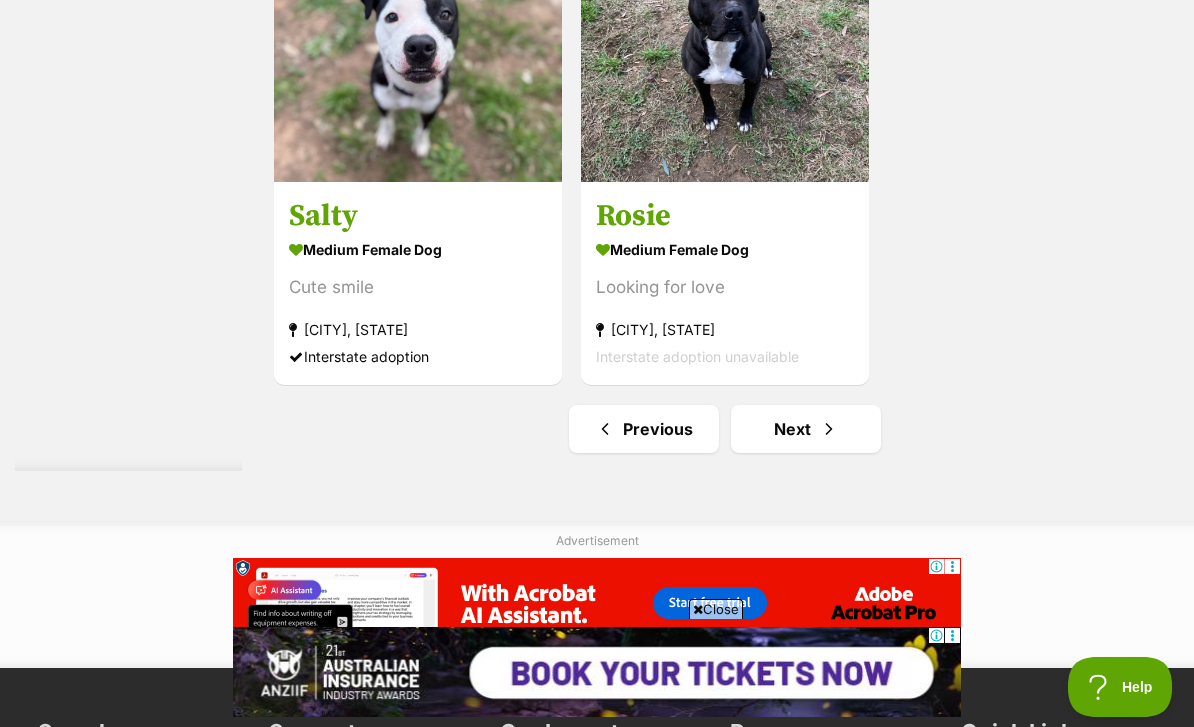 click on "Next" at bounding box center (806, 429) 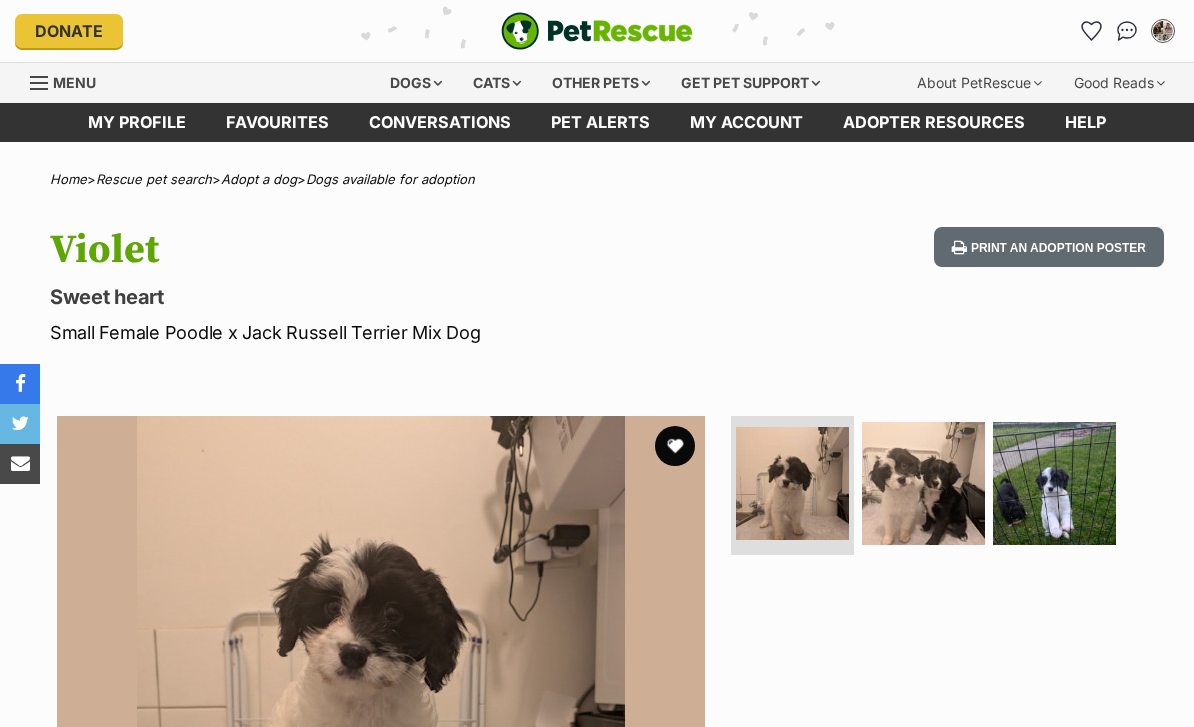 scroll, scrollTop: 0, scrollLeft: 0, axis: both 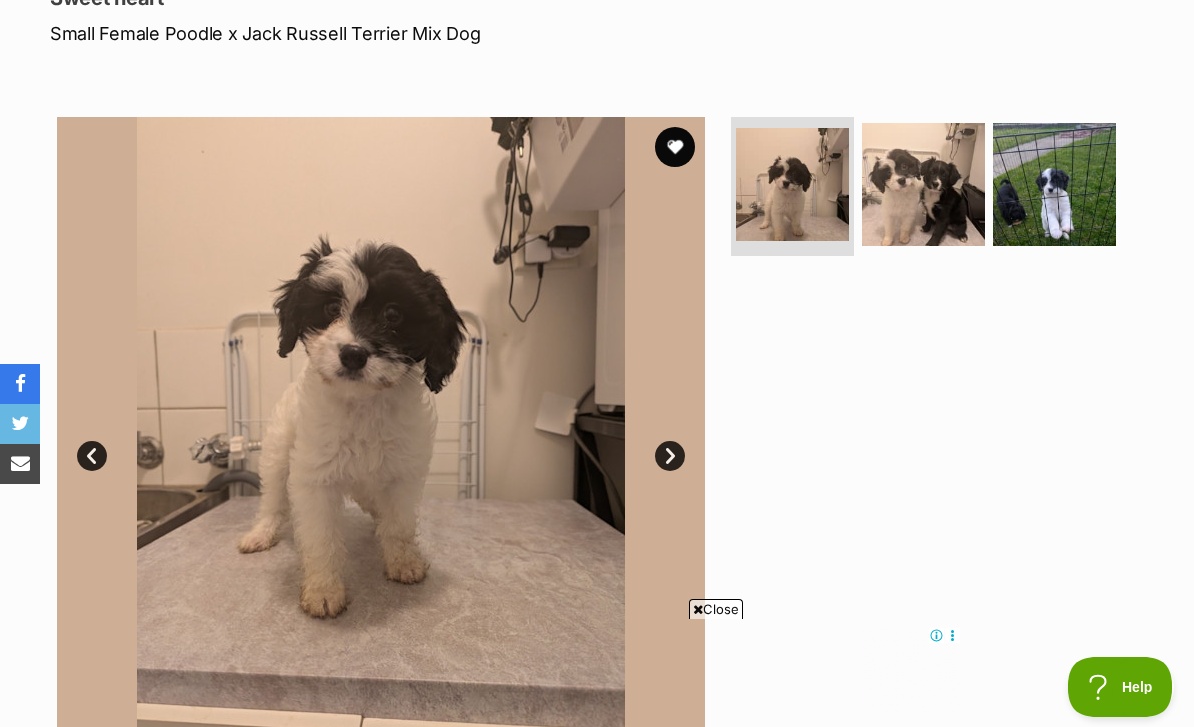 click at bounding box center (675, 147) 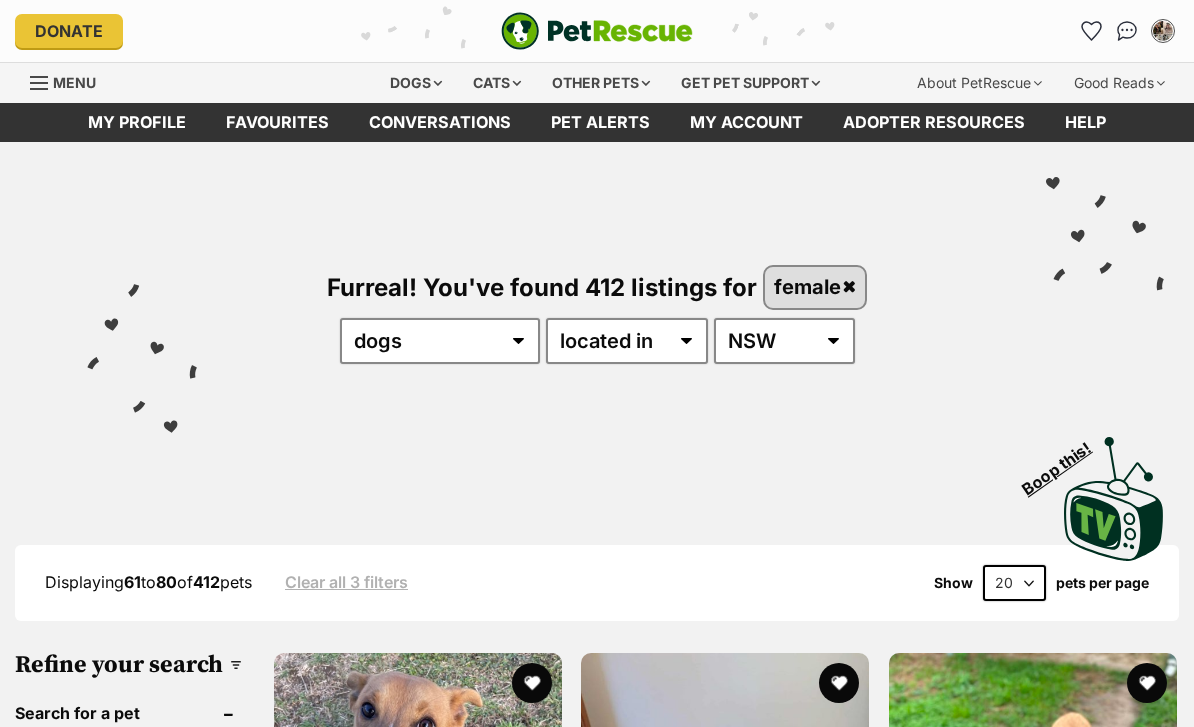 scroll, scrollTop: 0, scrollLeft: 0, axis: both 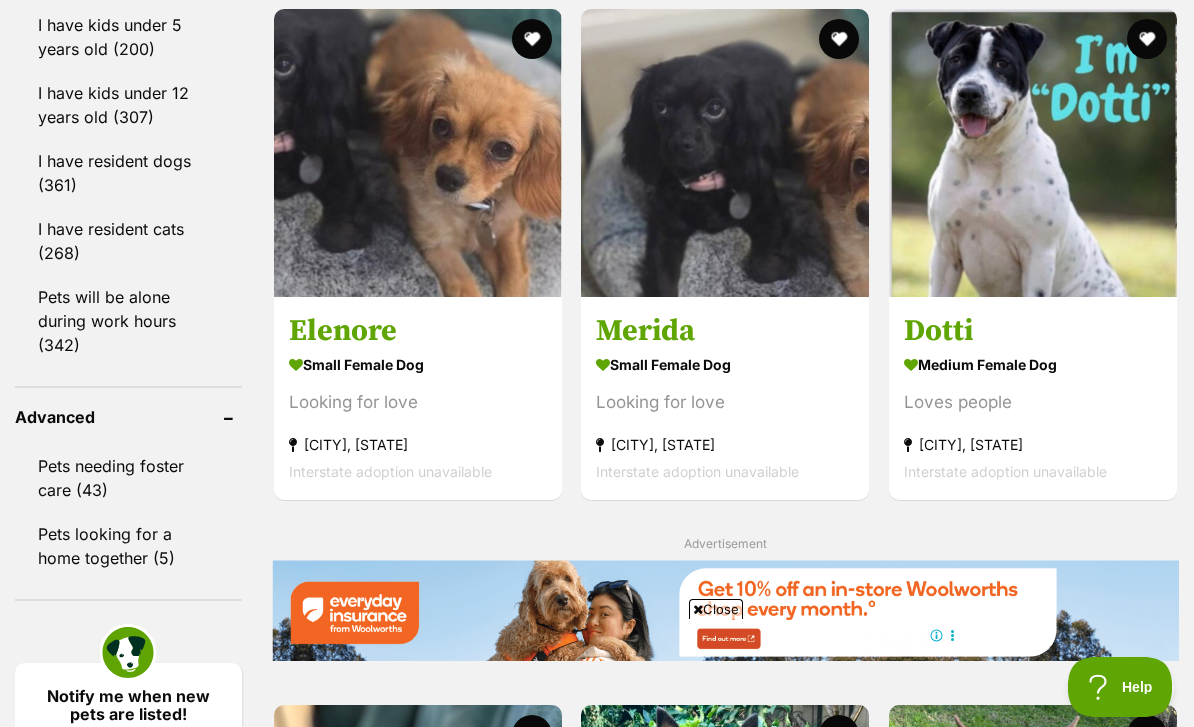 click at bounding box center [725, 153] 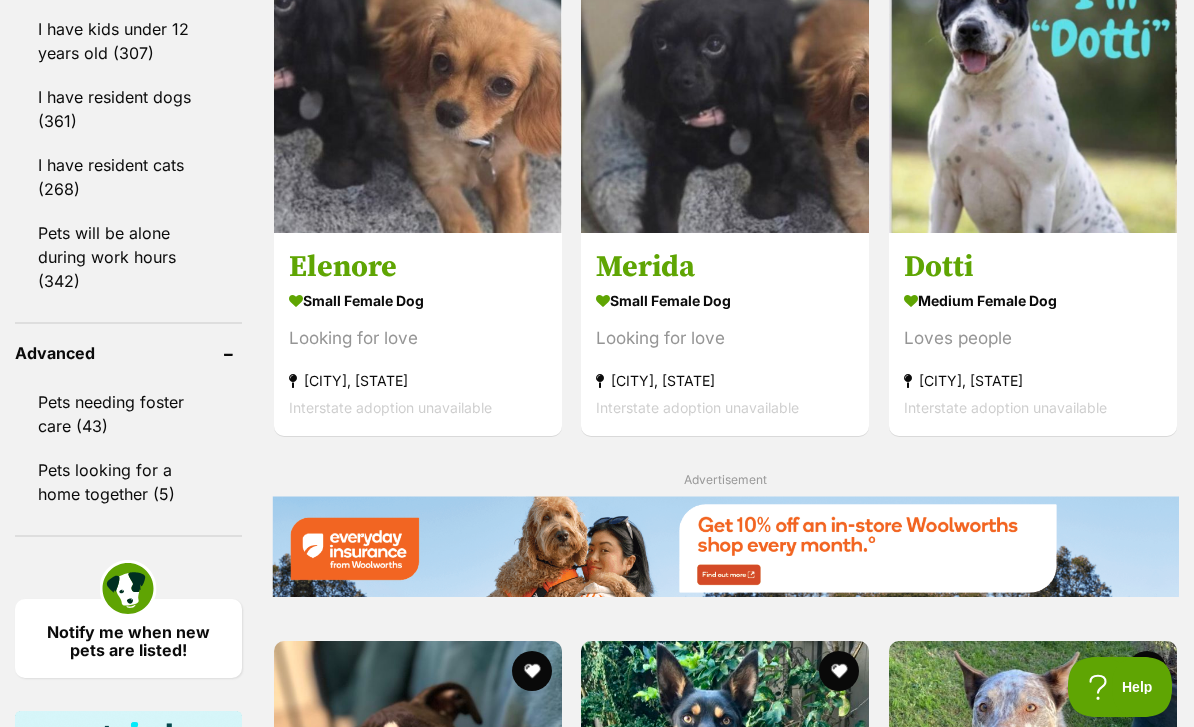 scroll, scrollTop: 0, scrollLeft: 0, axis: both 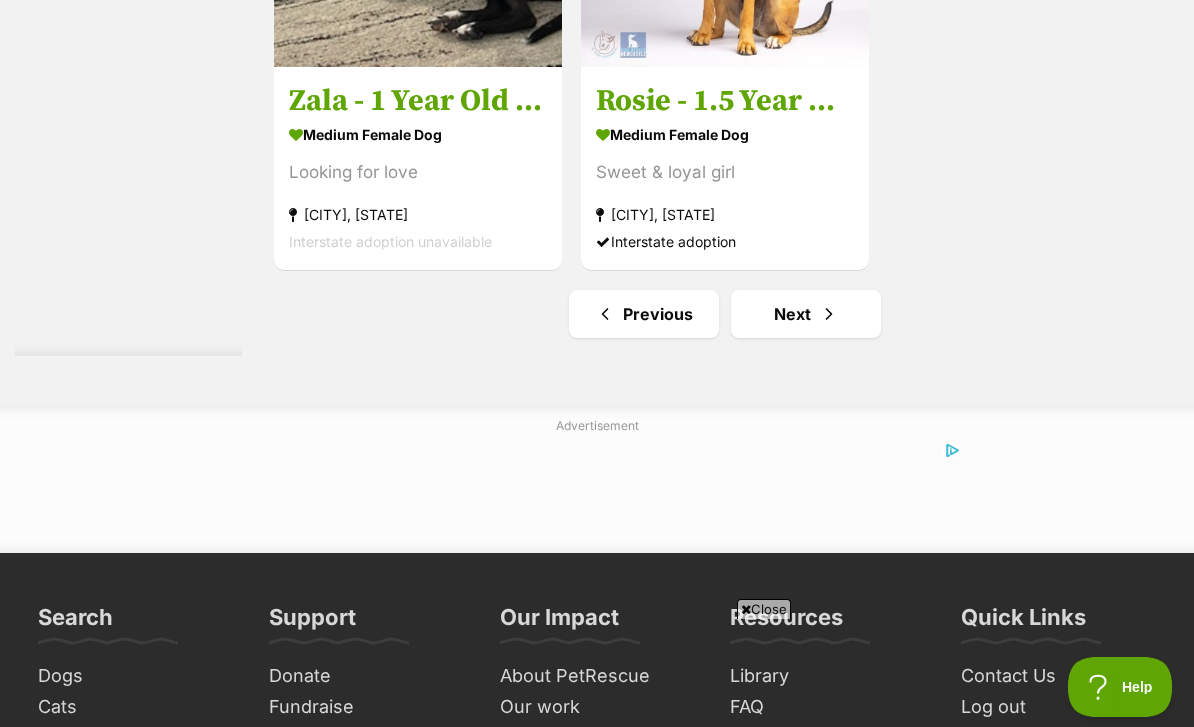 click on "Next" at bounding box center [806, 314] 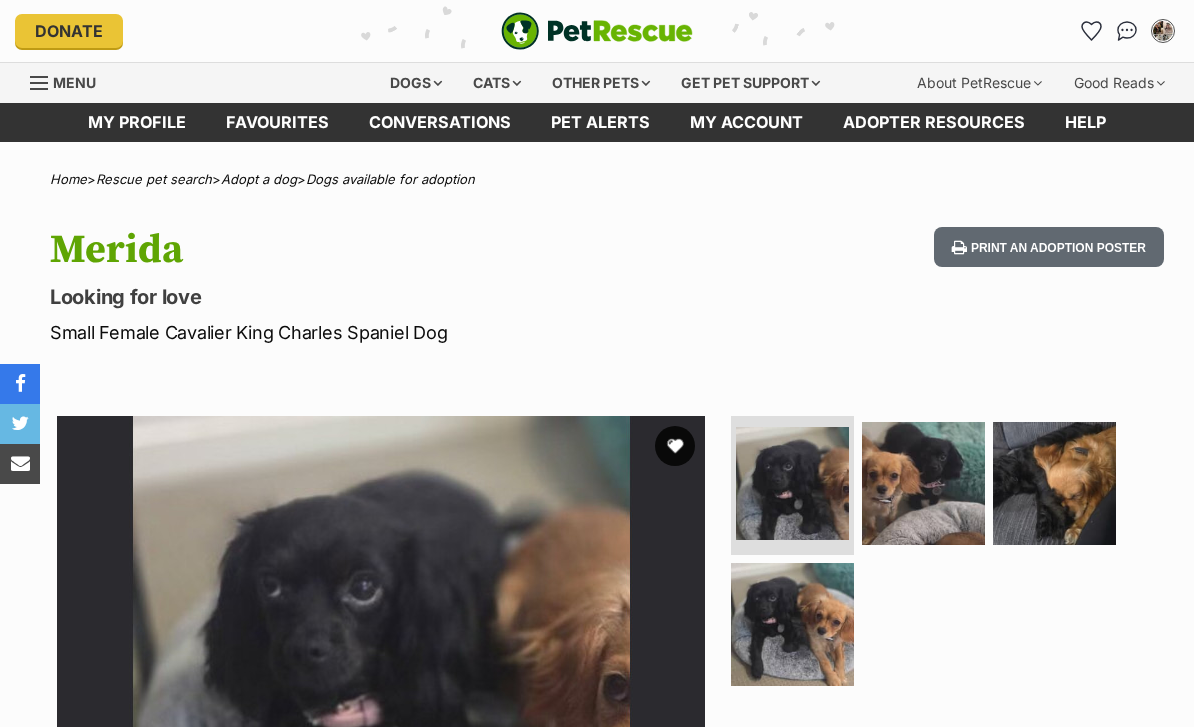 scroll, scrollTop: 0, scrollLeft: 0, axis: both 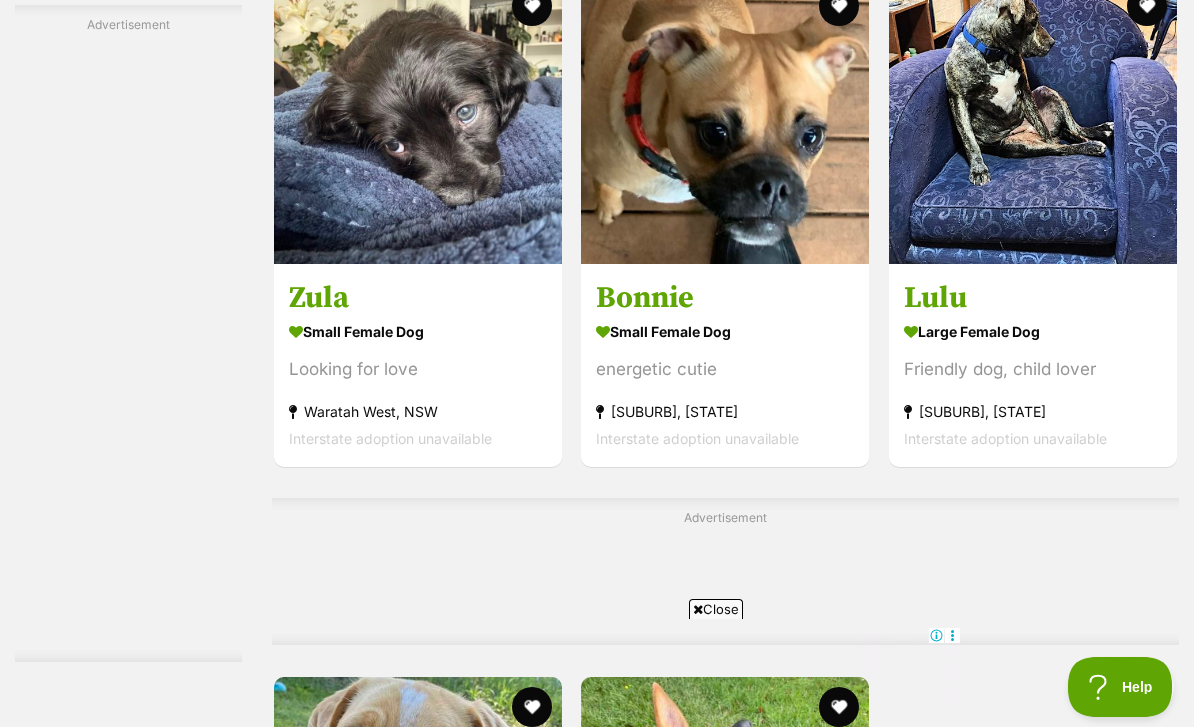 click at bounding box center [418, 120] 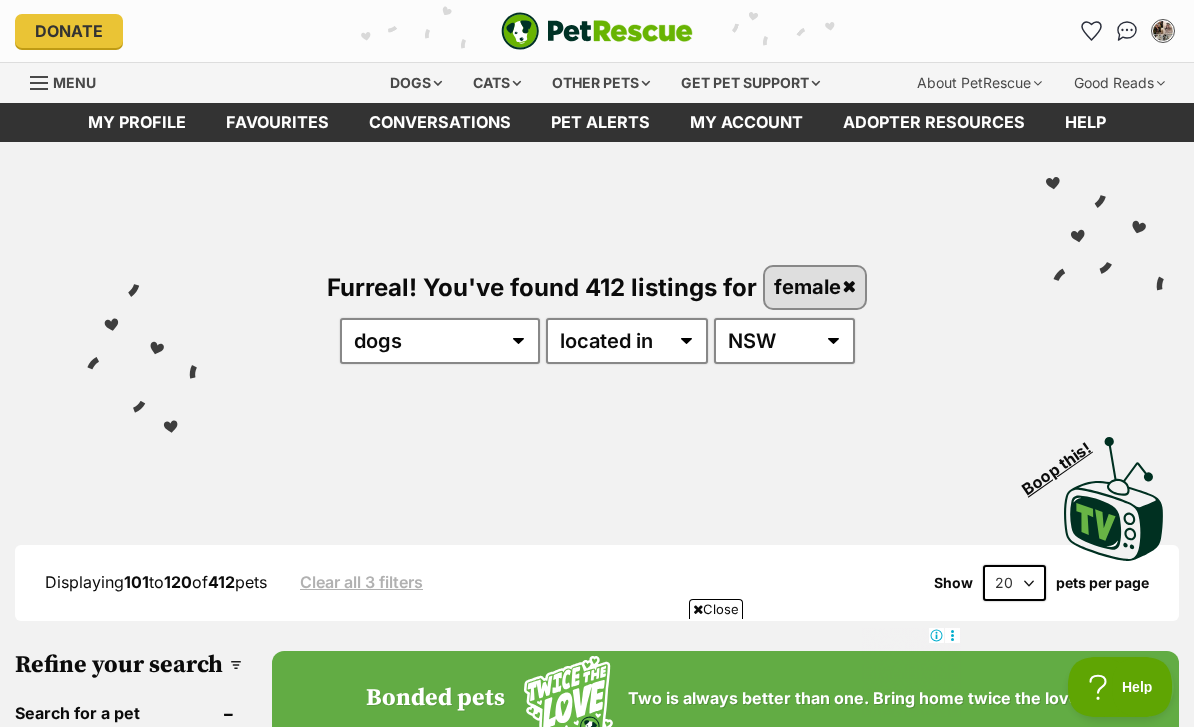 scroll, scrollTop: 3791, scrollLeft: 0, axis: vertical 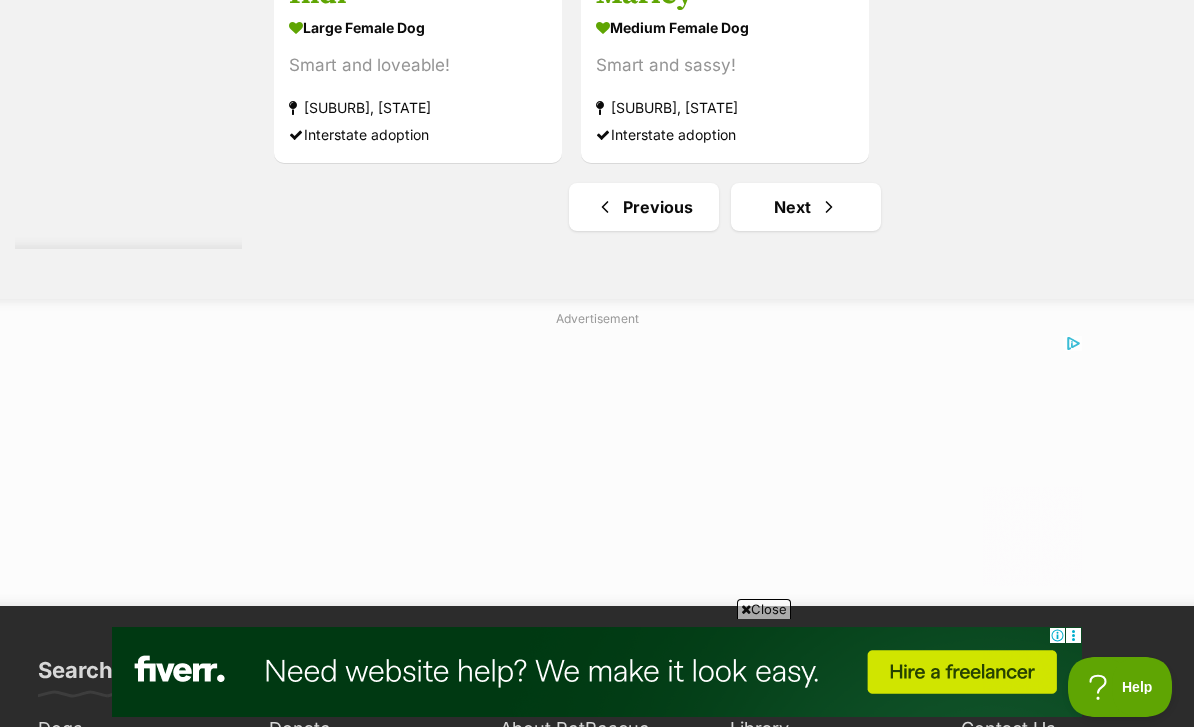 click on "Next" at bounding box center [806, 207] 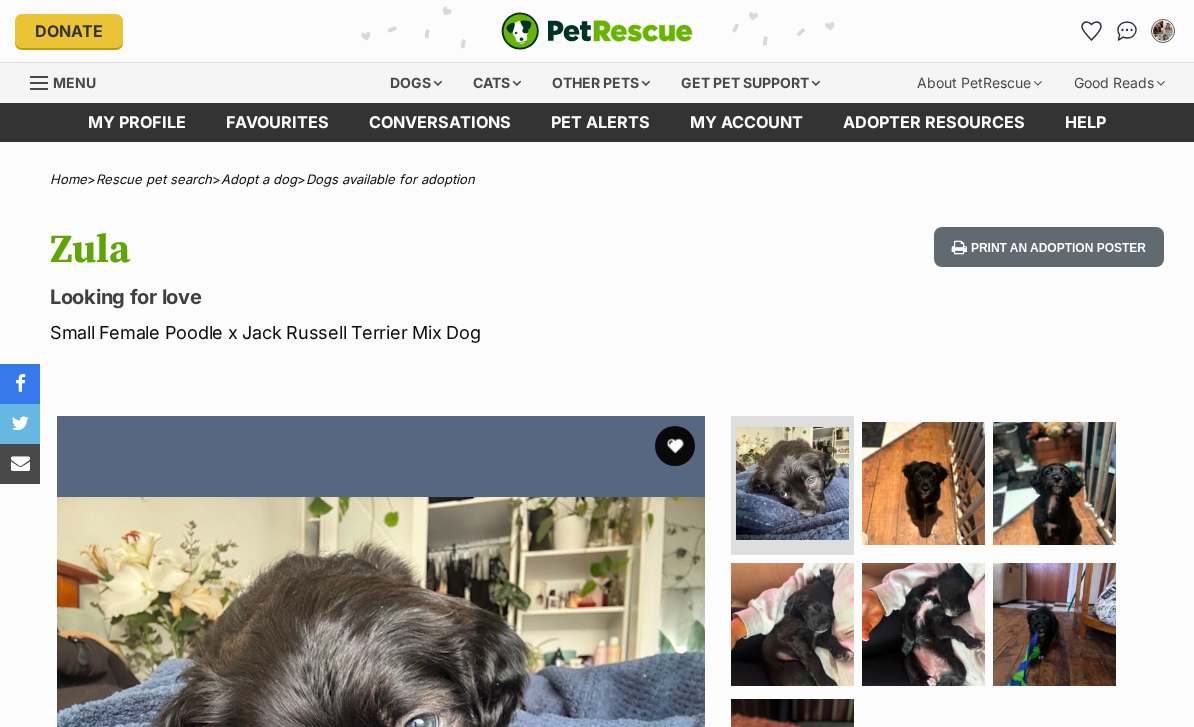 scroll, scrollTop: 0, scrollLeft: 0, axis: both 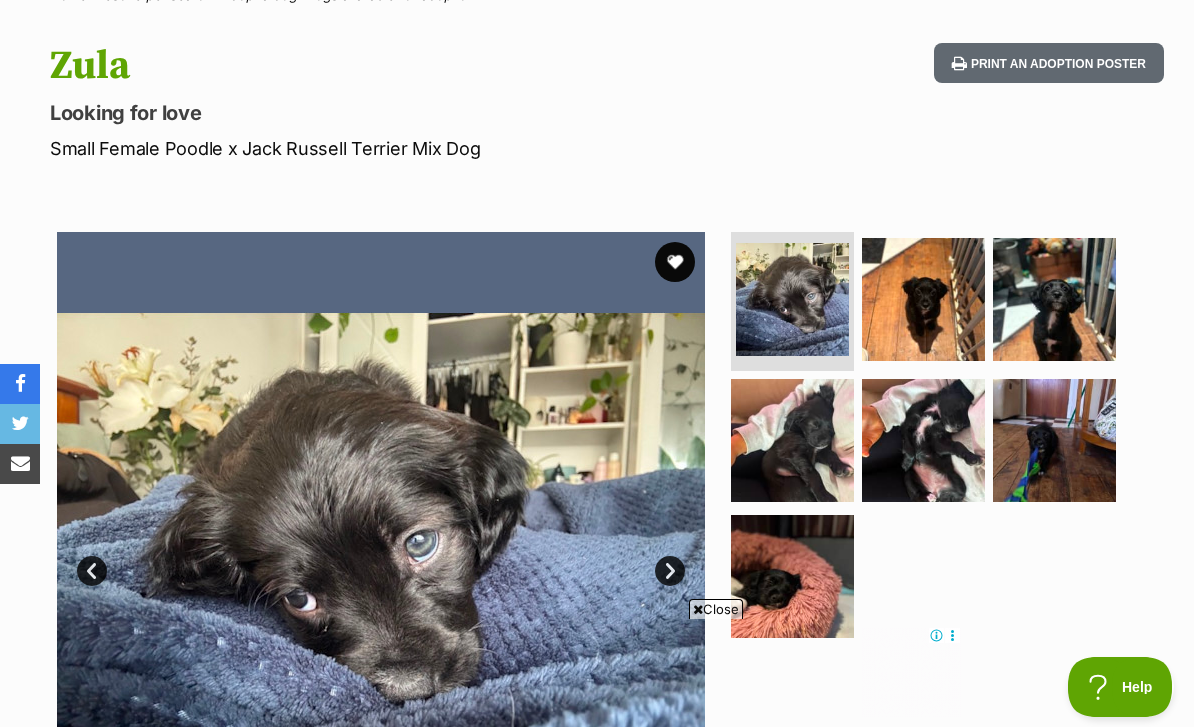 click at bounding box center [923, 299] 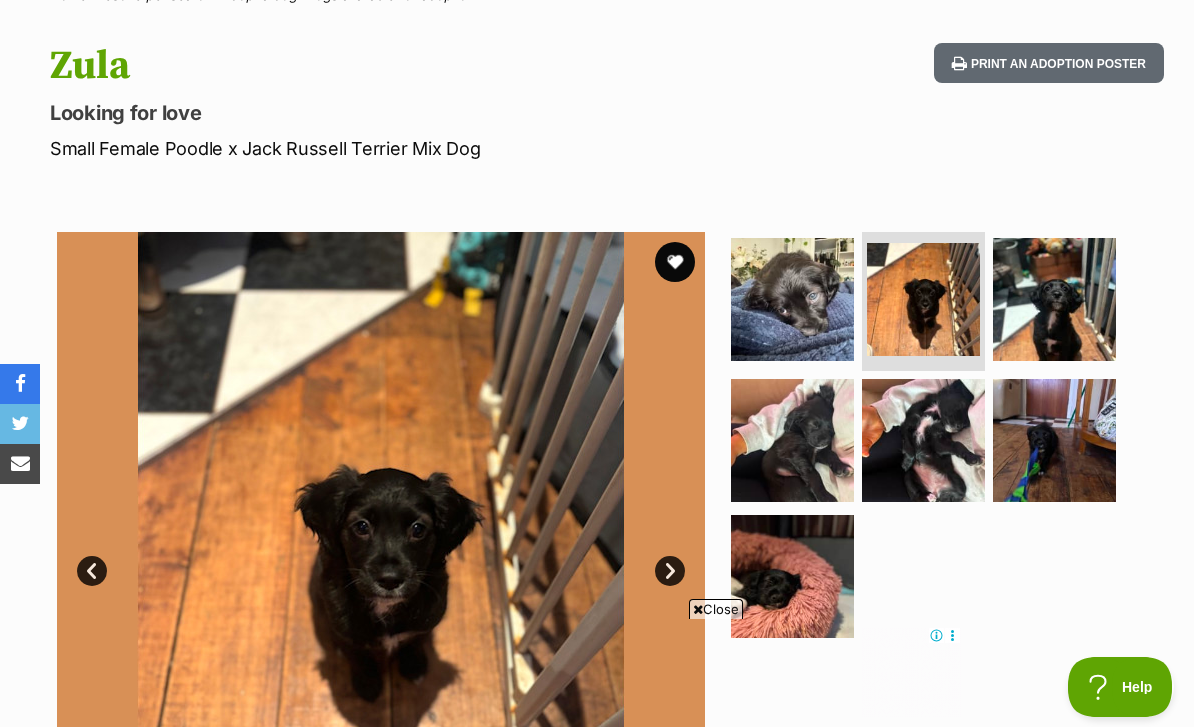 click at bounding box center [1054, 299] 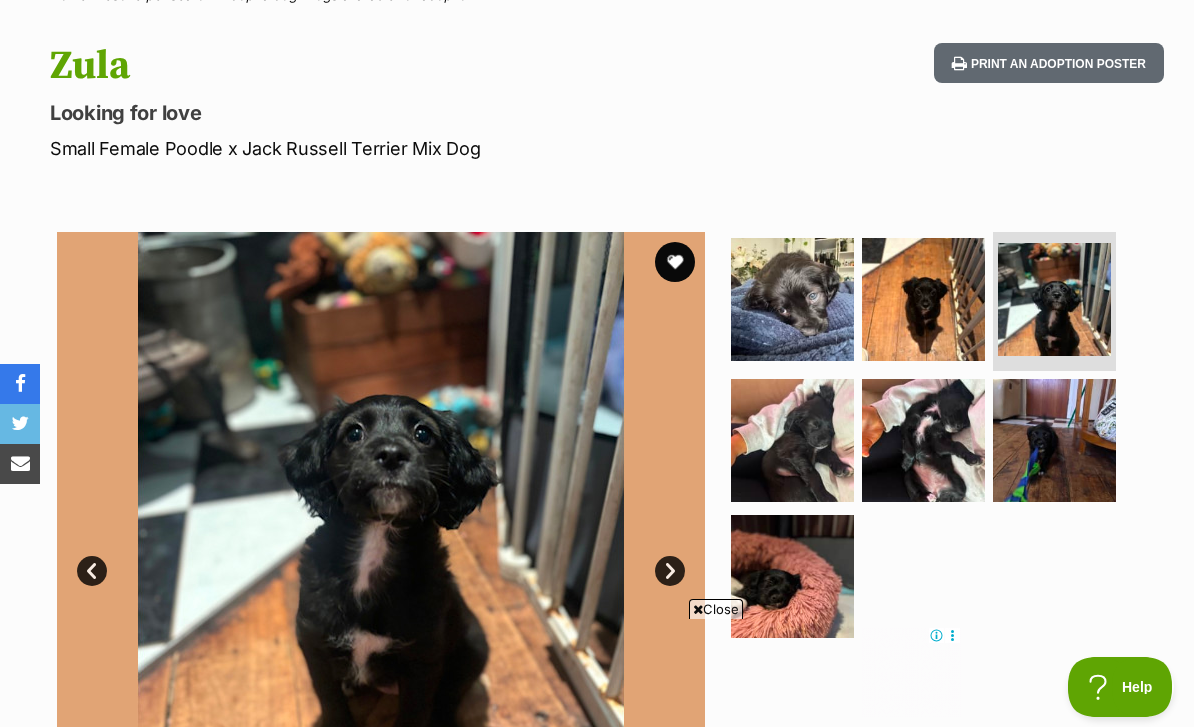 click at bounding box center [792, 440] 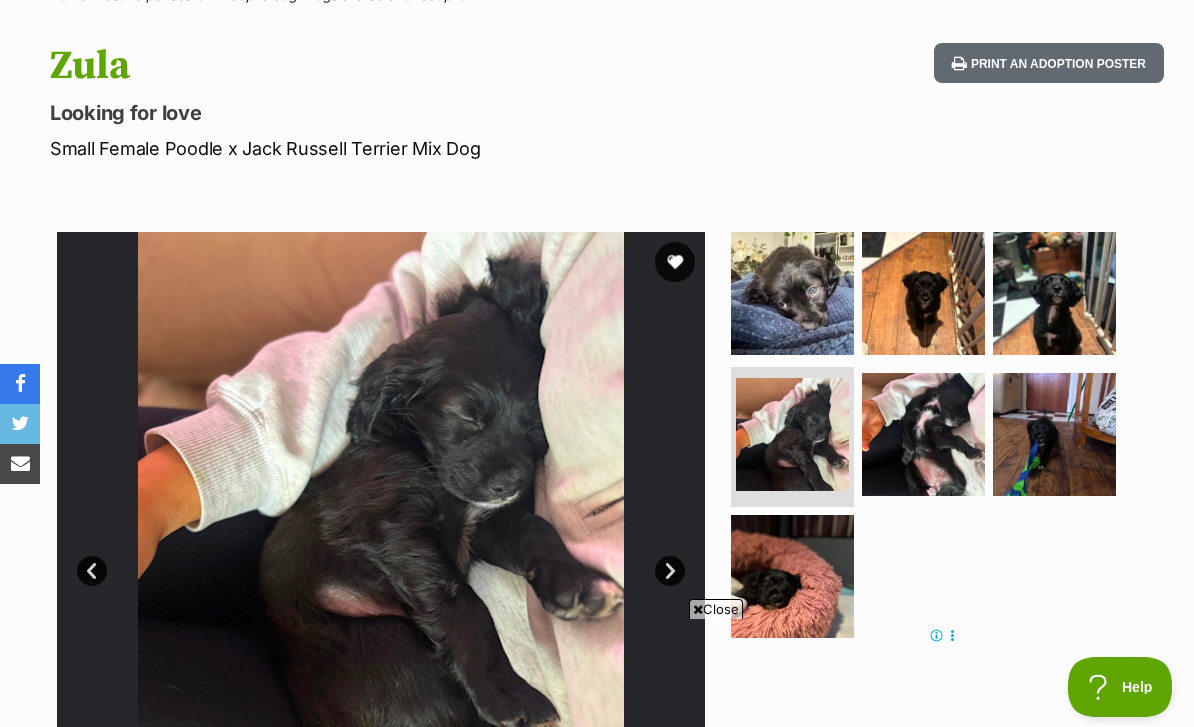 click at bounding box center [923, 434] 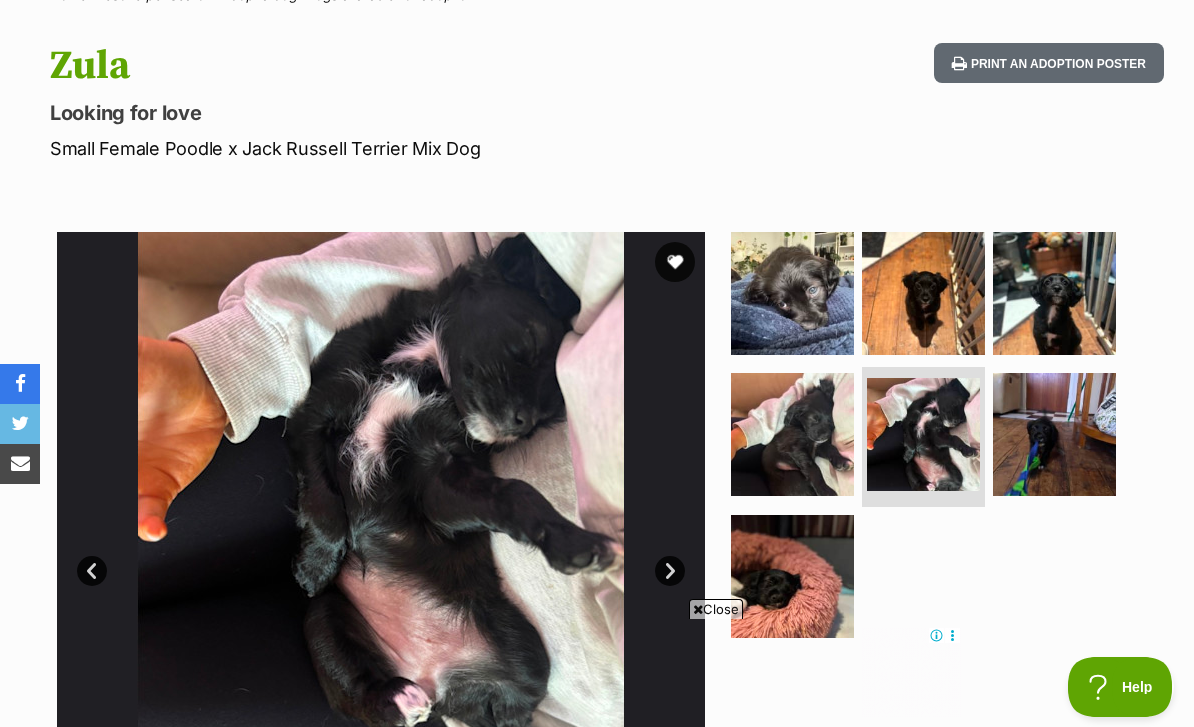 click at bounding box center (1054, 434) 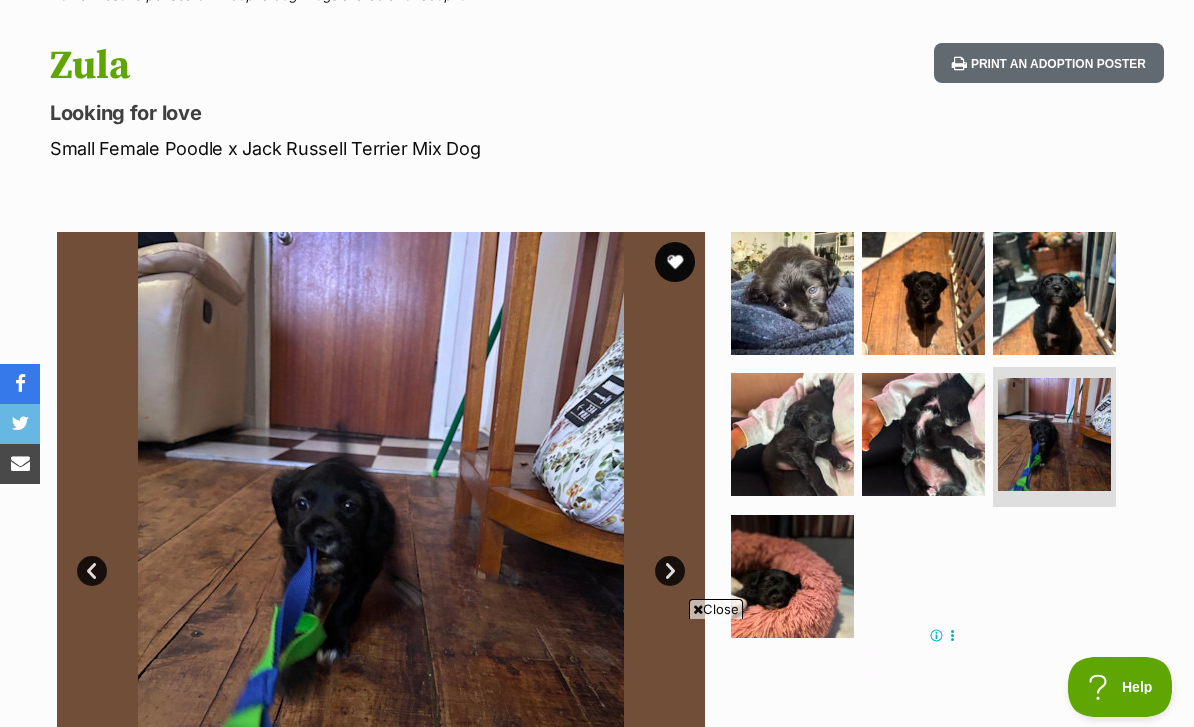 click at bounding box center [792, 576] 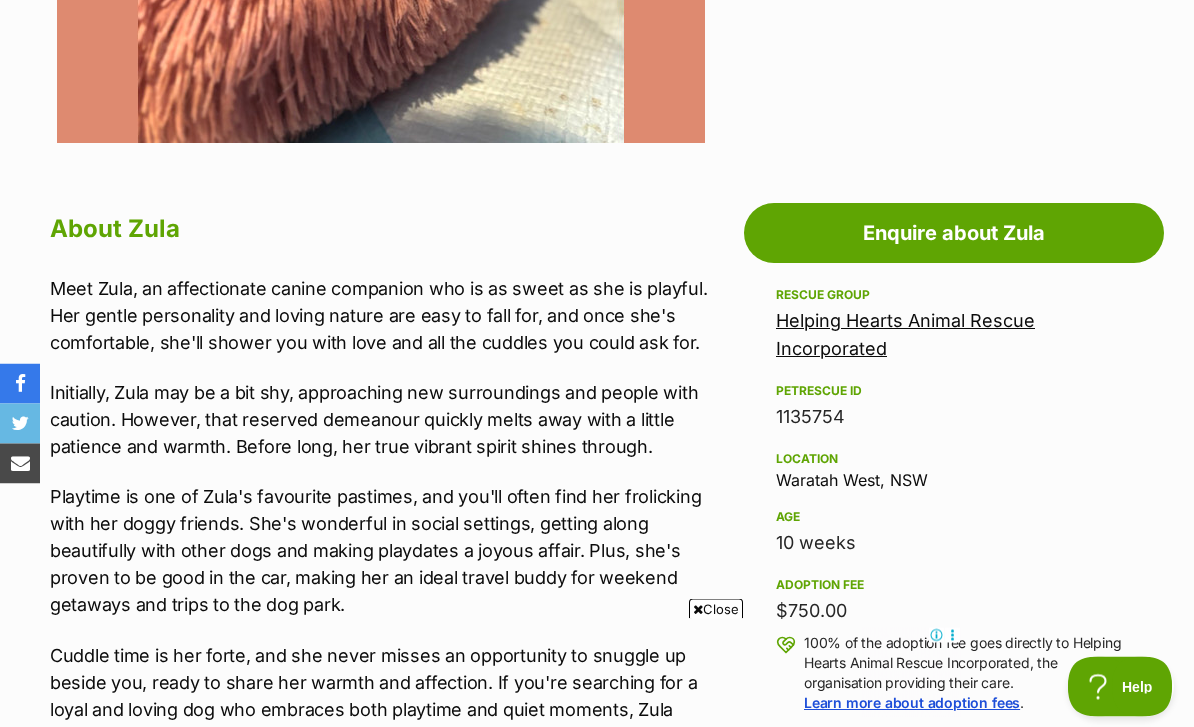 scroll, scrollTop: 937, scrollLeft: 0, axis: vertical 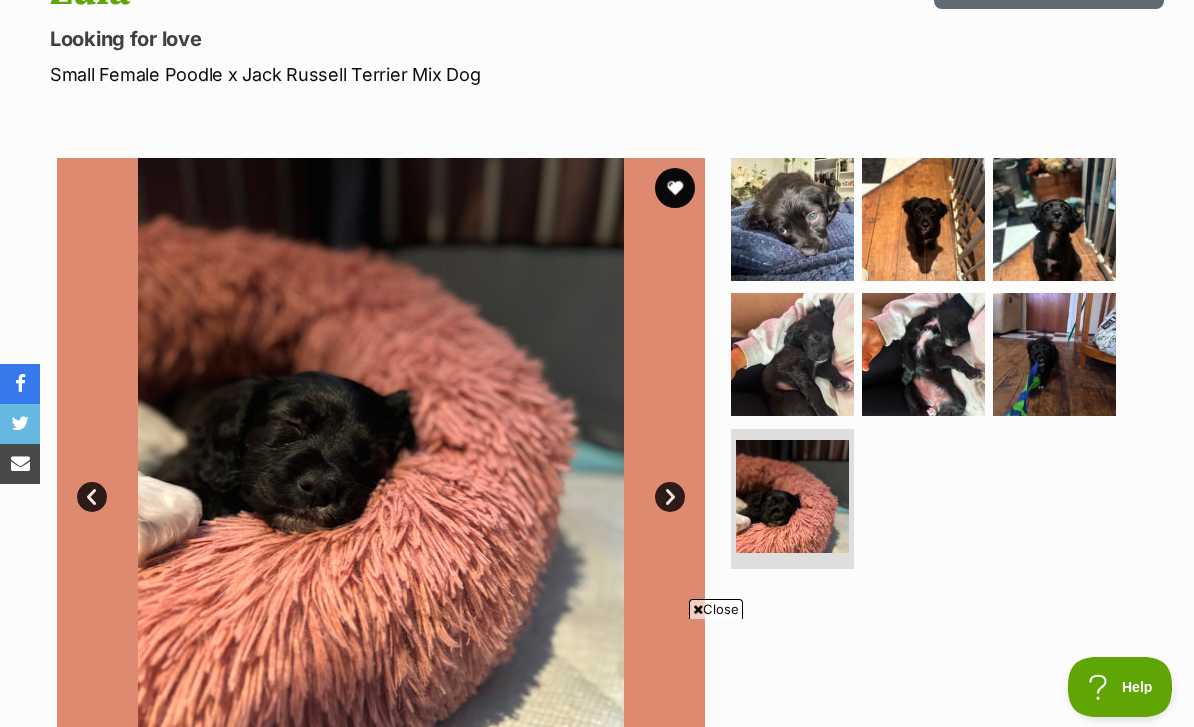 click at bounding box center (675, 188) 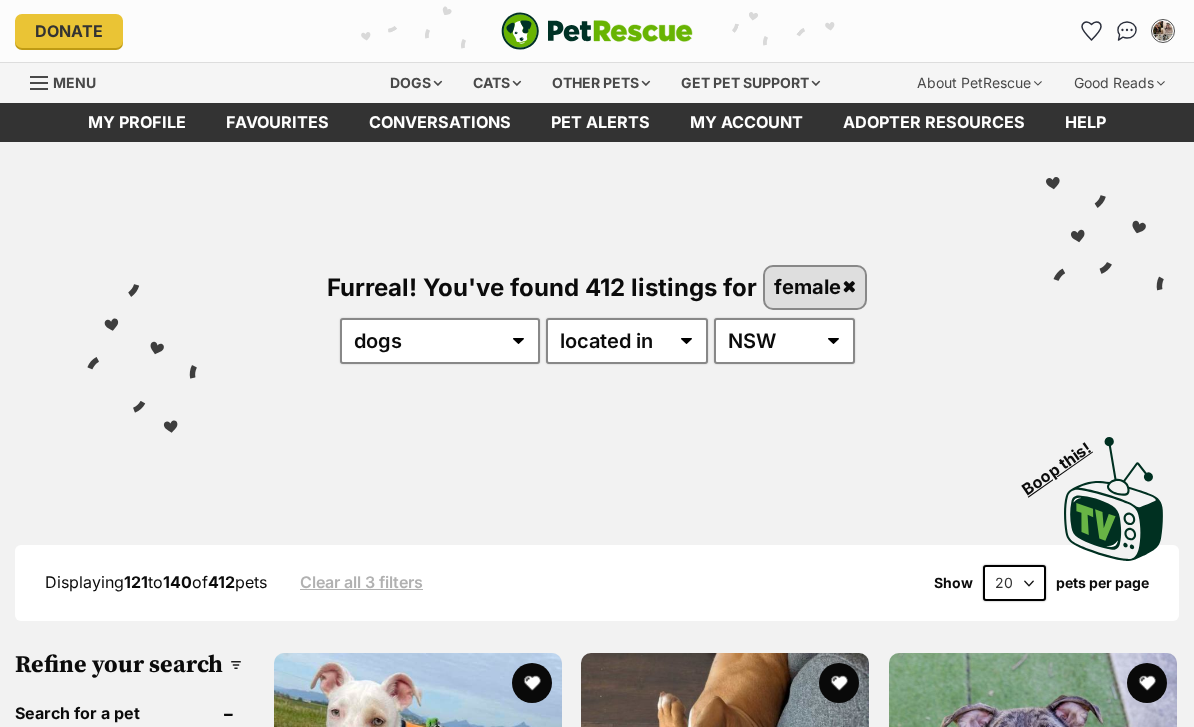 scroll, scrollTop: 0, scrollLeft: 0, axis: both 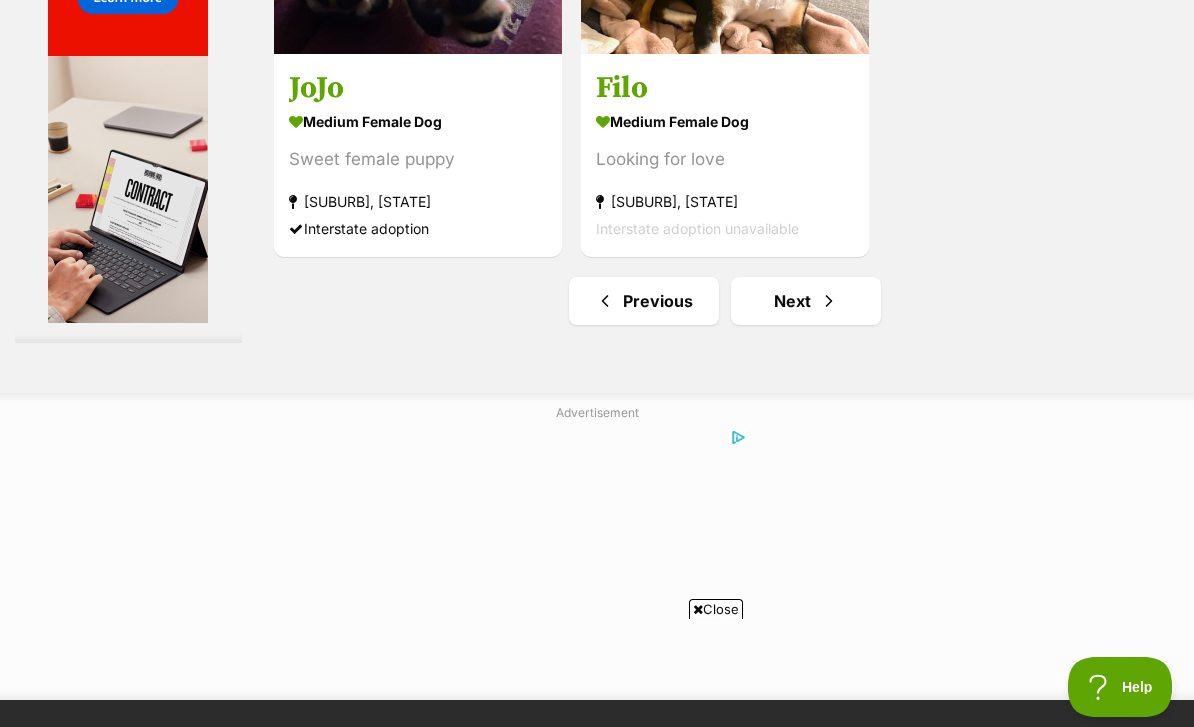 click on "Next" at bounding box center [806, 301] 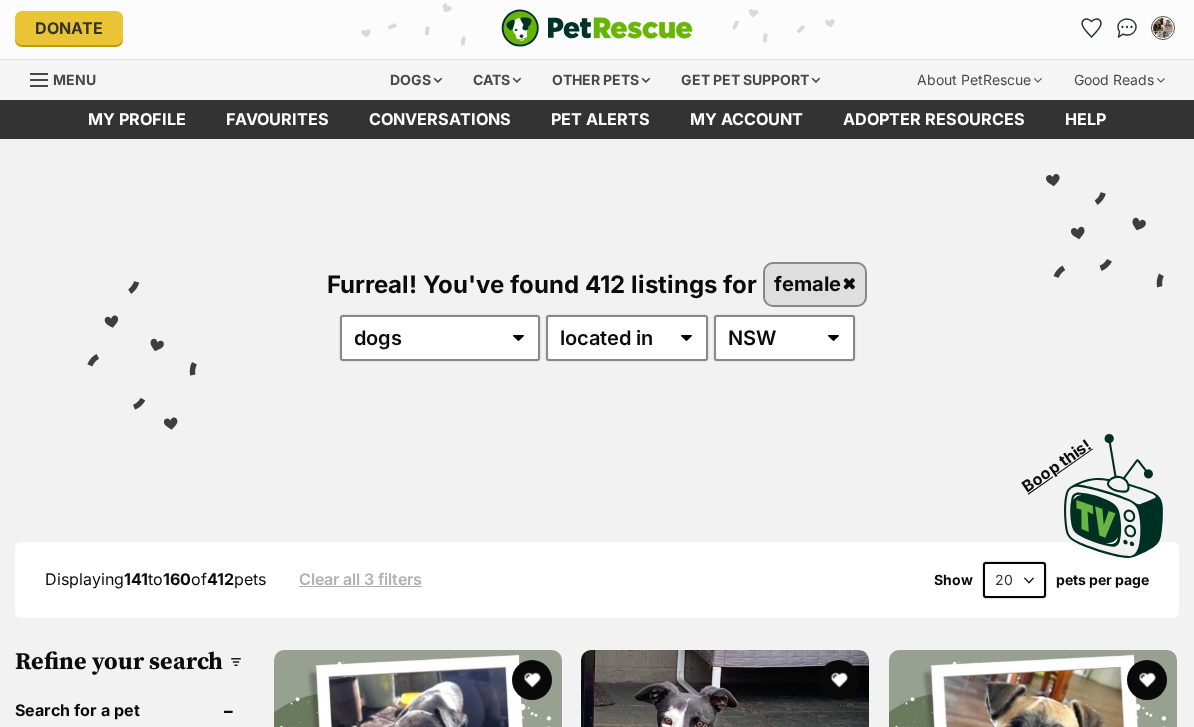 scroll, scrollTop: 0, scrollLeft: 0, axis: both 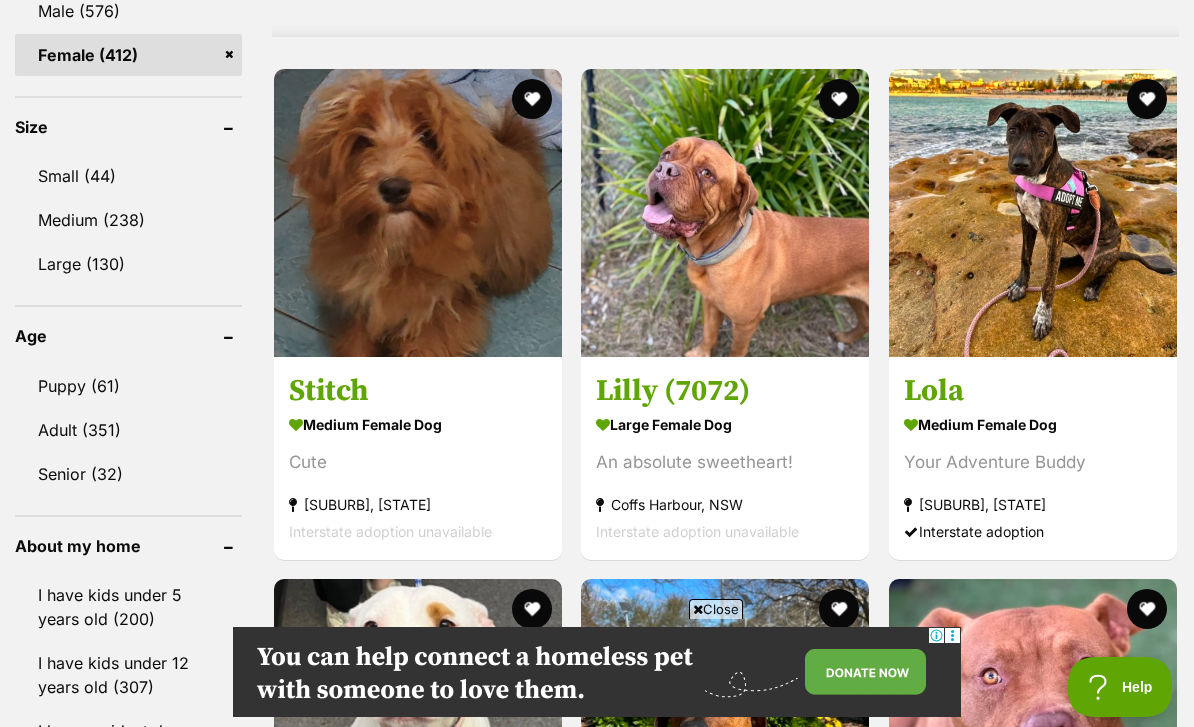 click at bounding box center [418, 213] 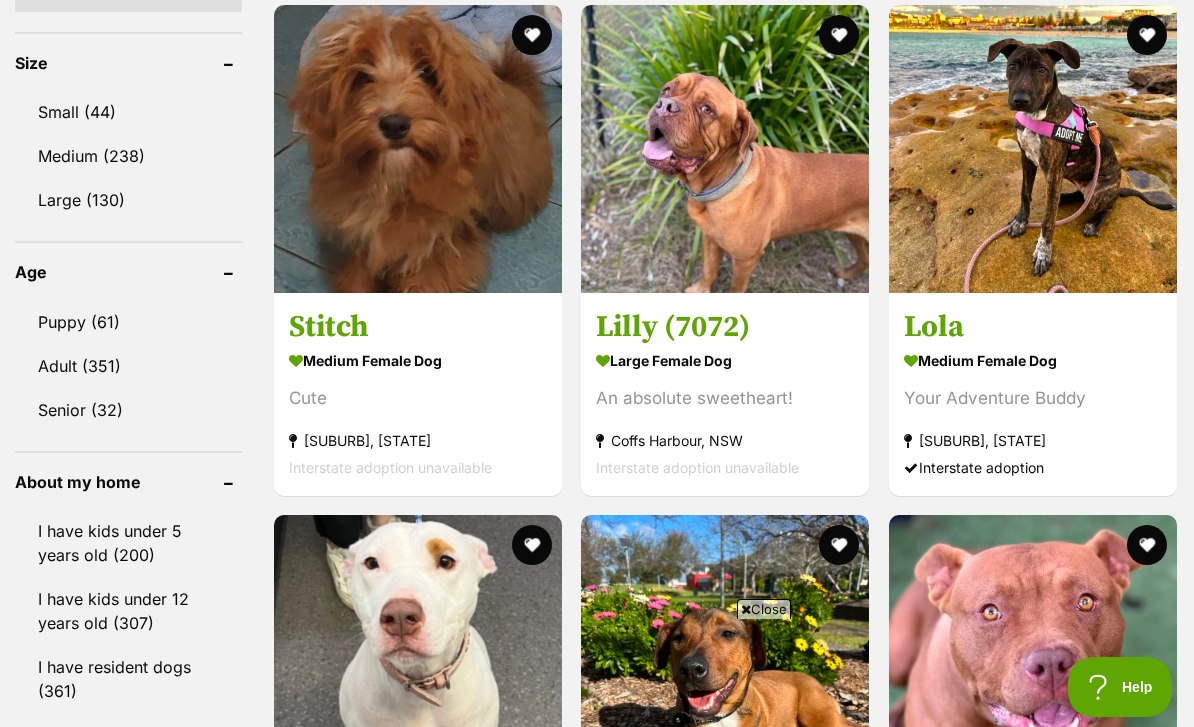 scroll, scrollTop: 0, scrollLeft: 0, axis: both 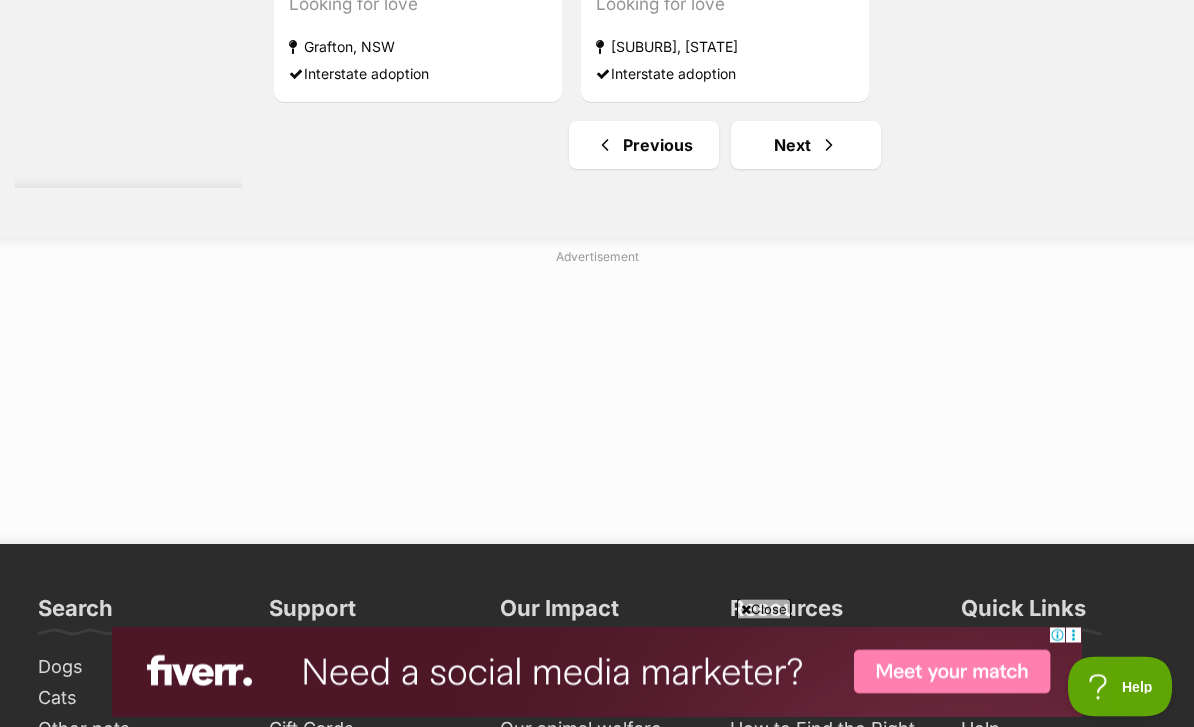 click on "Next" at bounding box center (806, 146) 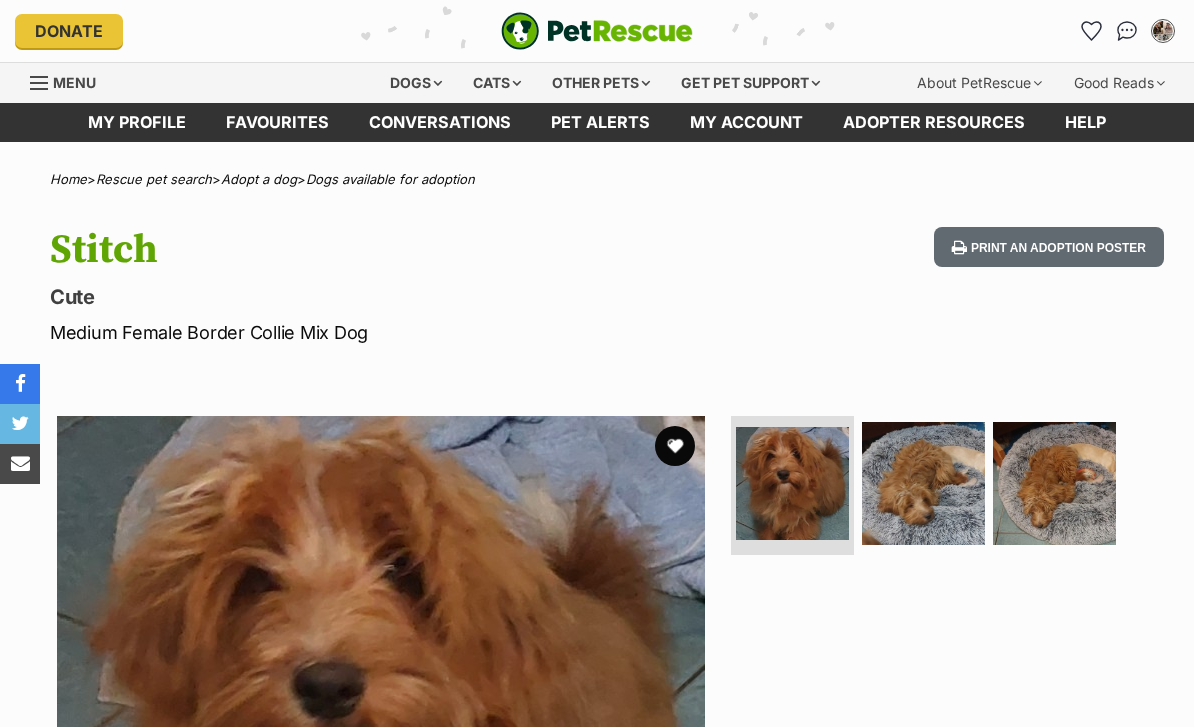scroll, scrollTop: 0, scrollLeft: 0, axis: both 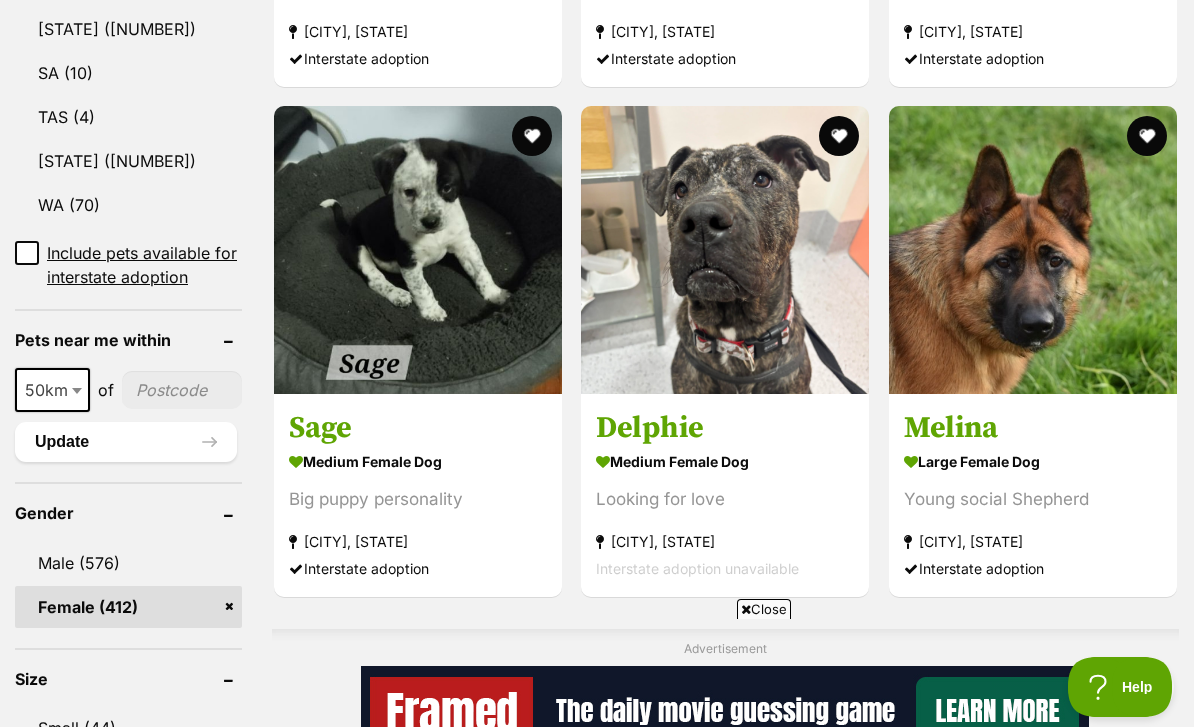 click at bounding box center [418, 250] 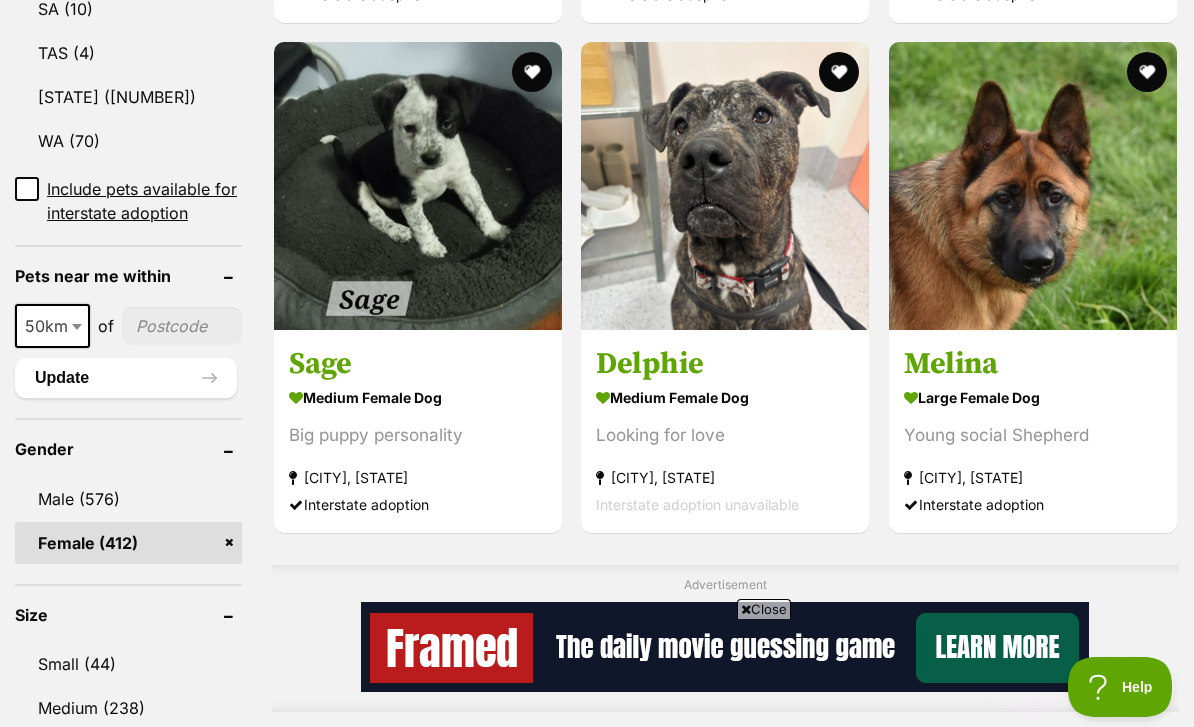 scroll, scrollTop: 0, scrollLeft: 0, axis: both 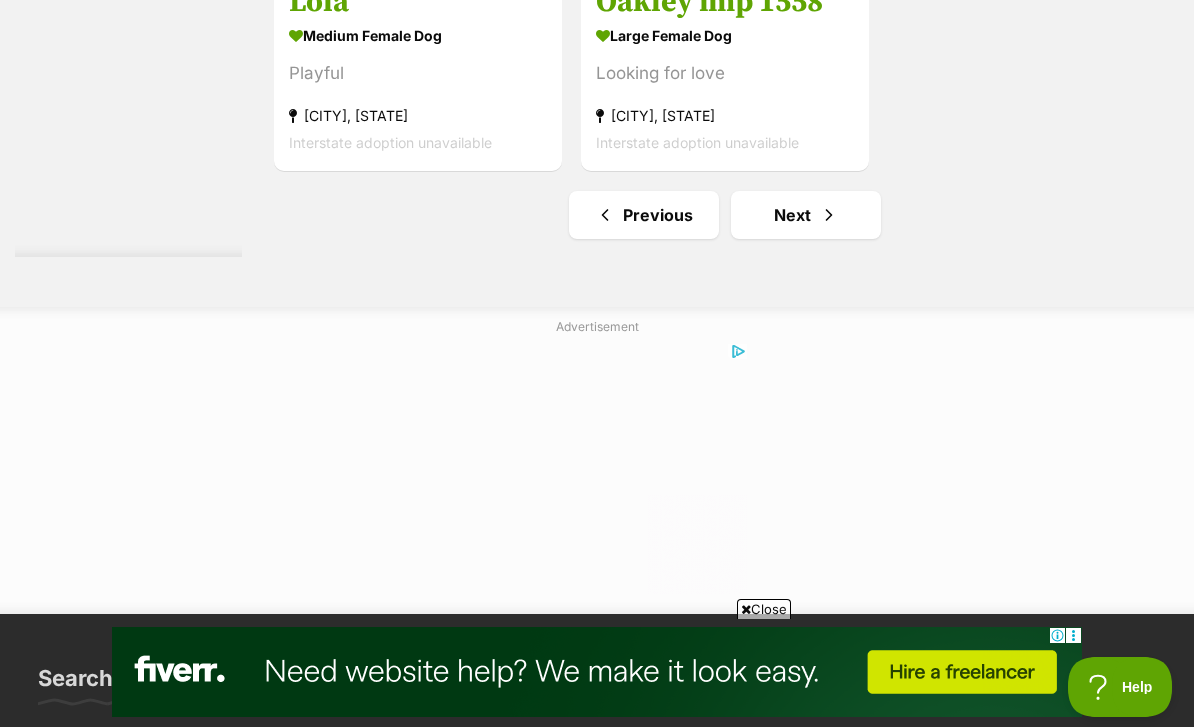 click on "Next" at bounding box center (806, 215) 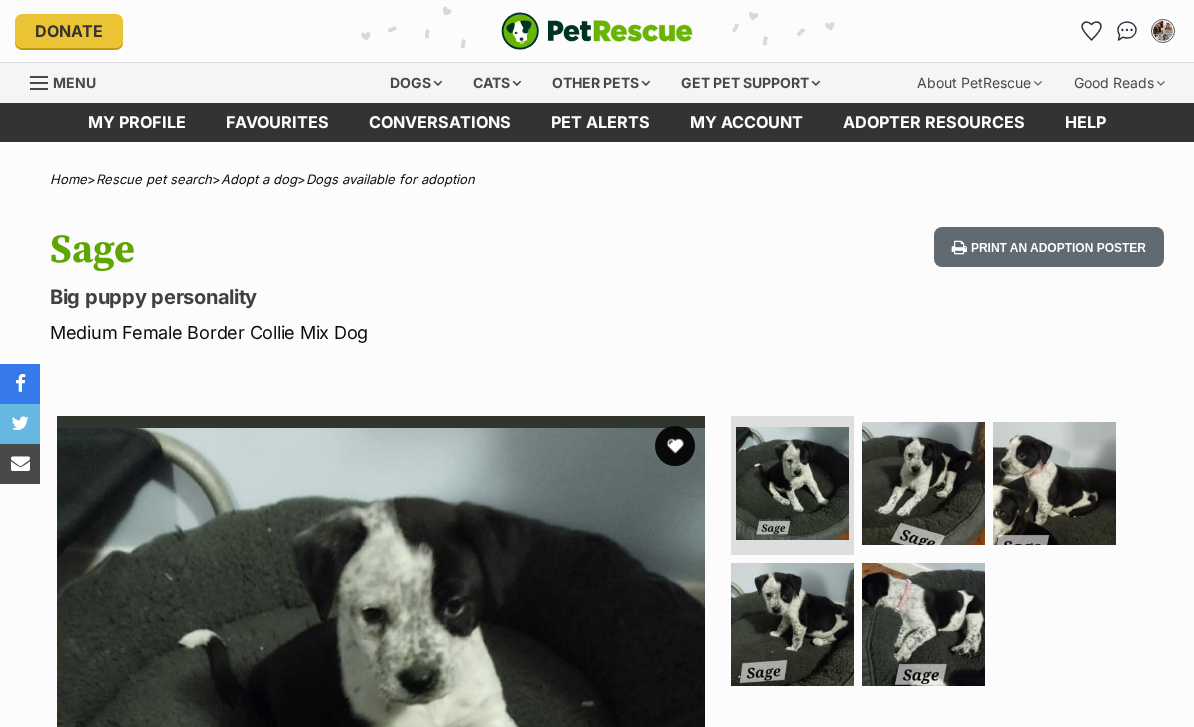 scroll, scrollTop: 0, scrollLeft: 0, axis: both 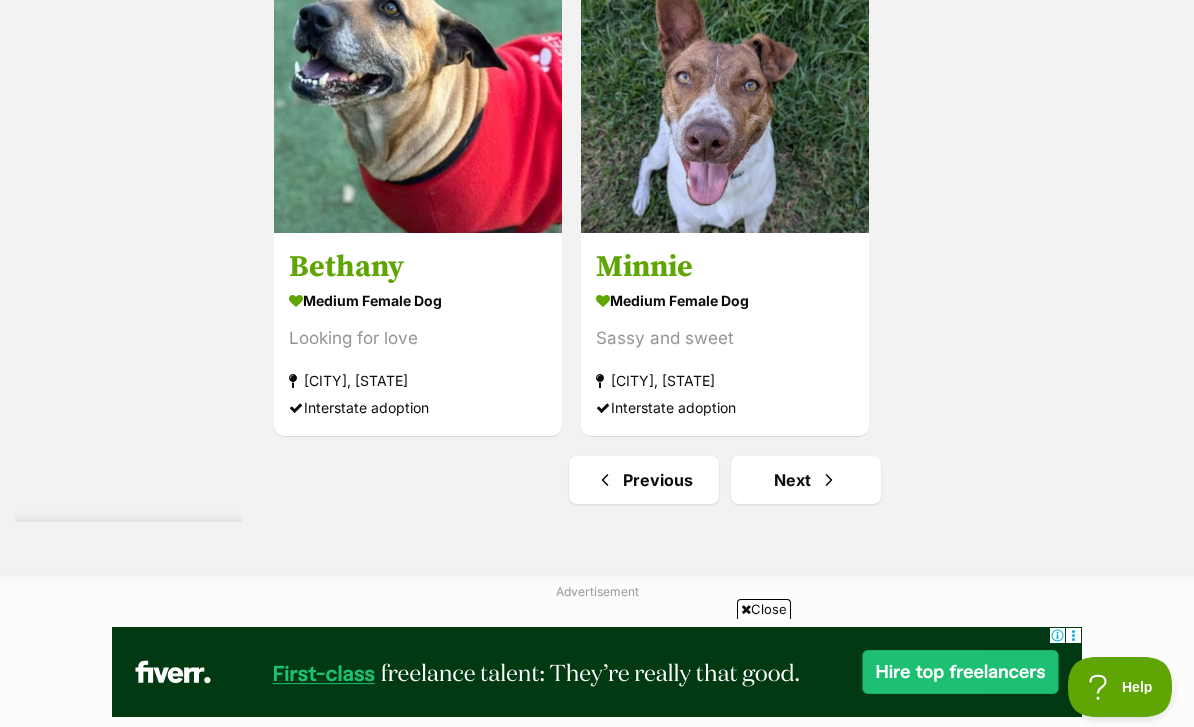 click on "Next" at bounding box center (806, 480) 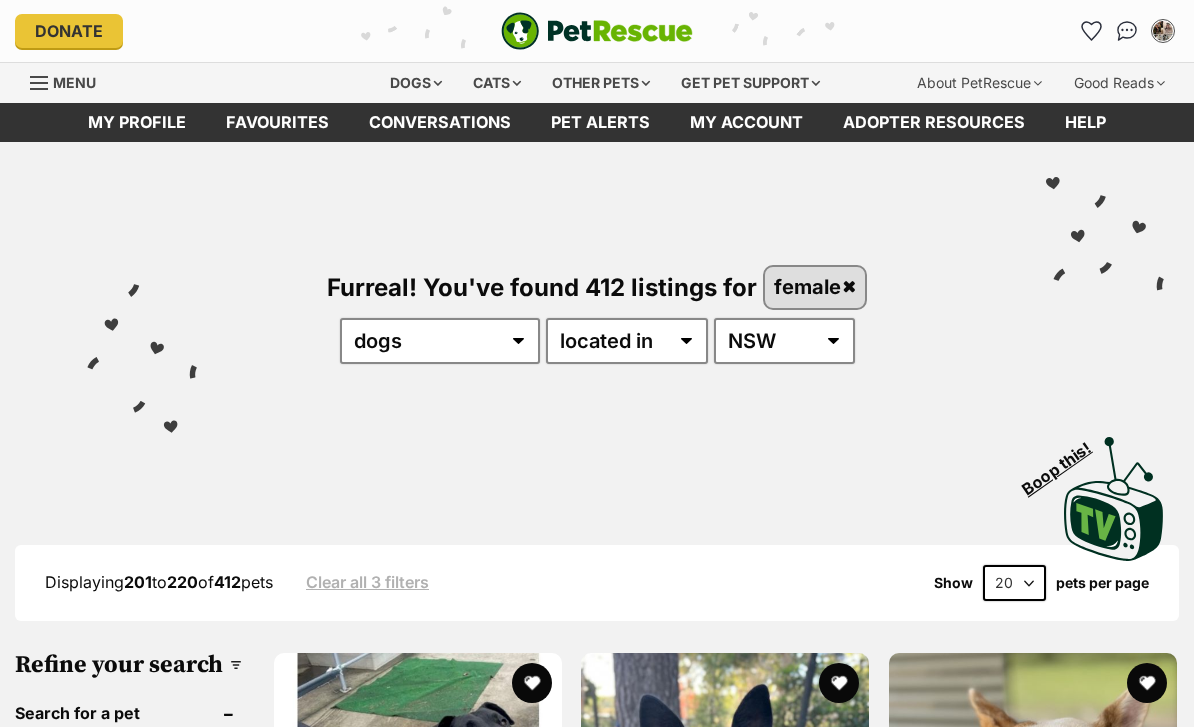 scroll, scrollTop: 0, scrollLeft: 0, axis: both 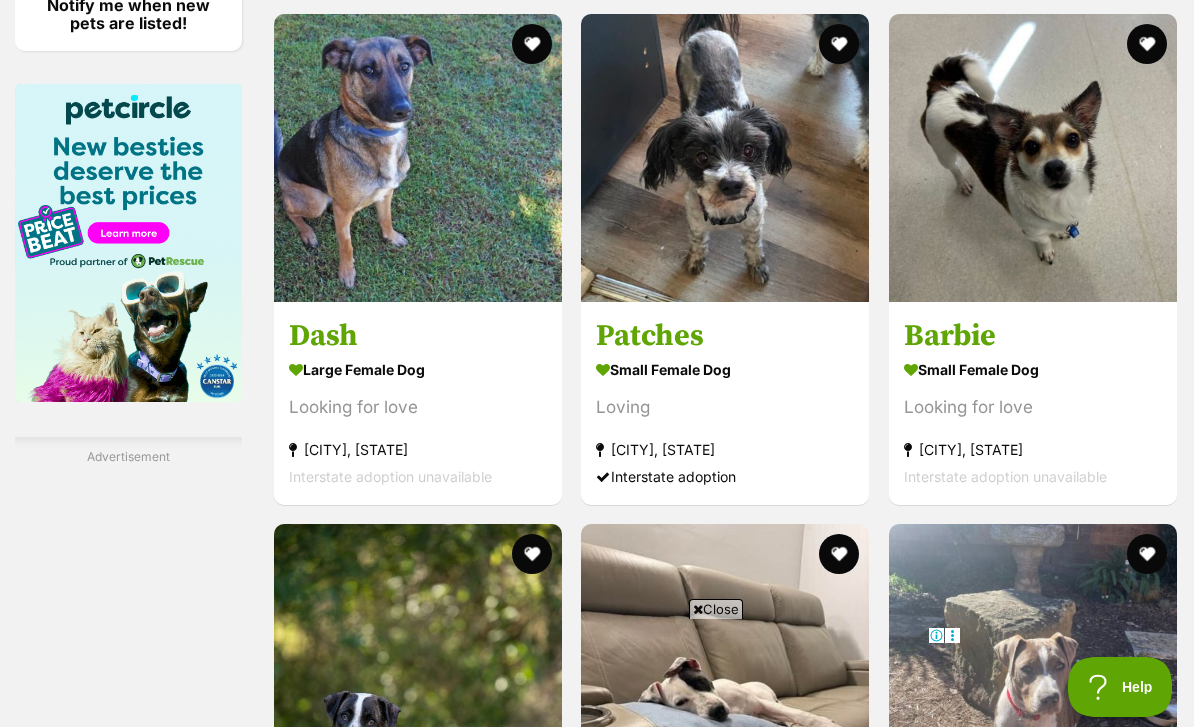 click at bounding box center [725, 158] 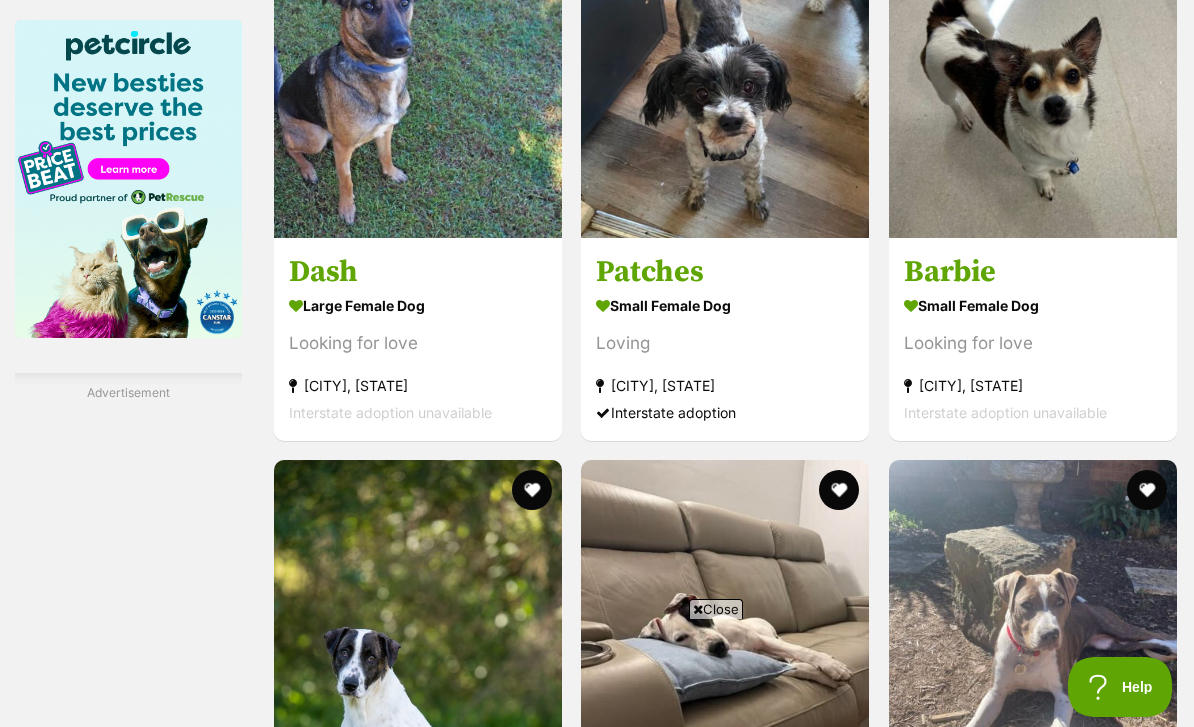 scroll, scrollTop: 0, scrollLeft: 0, axis: both 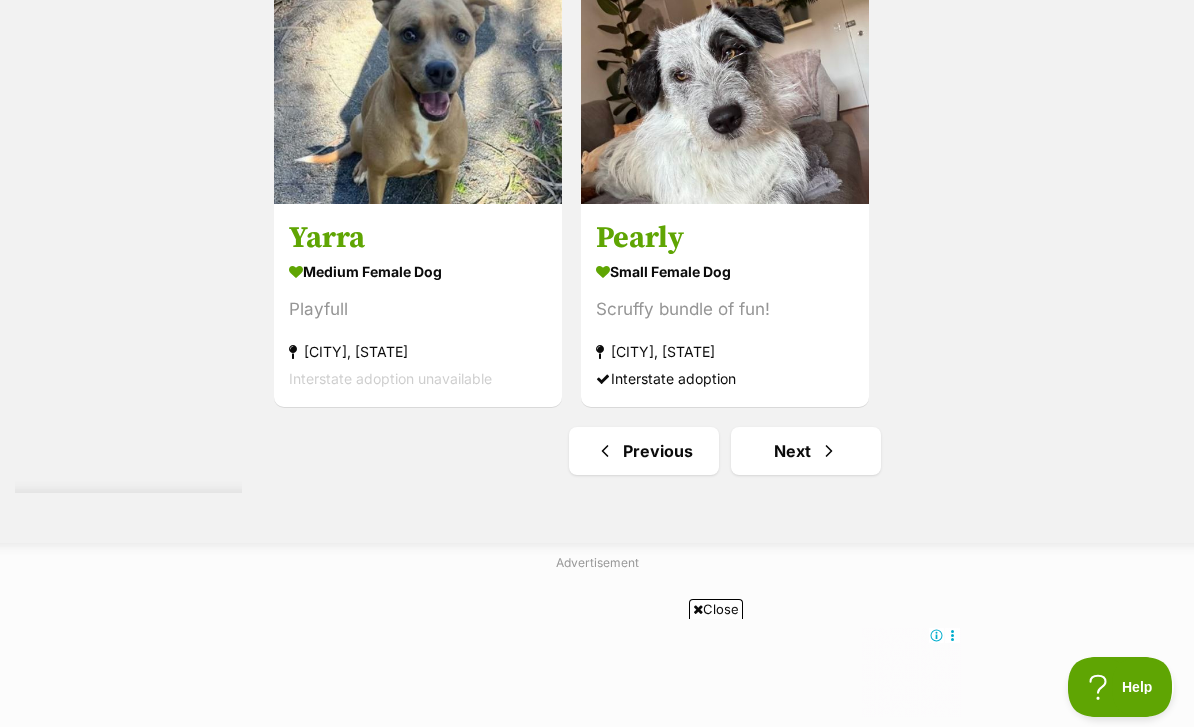 click on "Next" at bounding box center (806, 451) 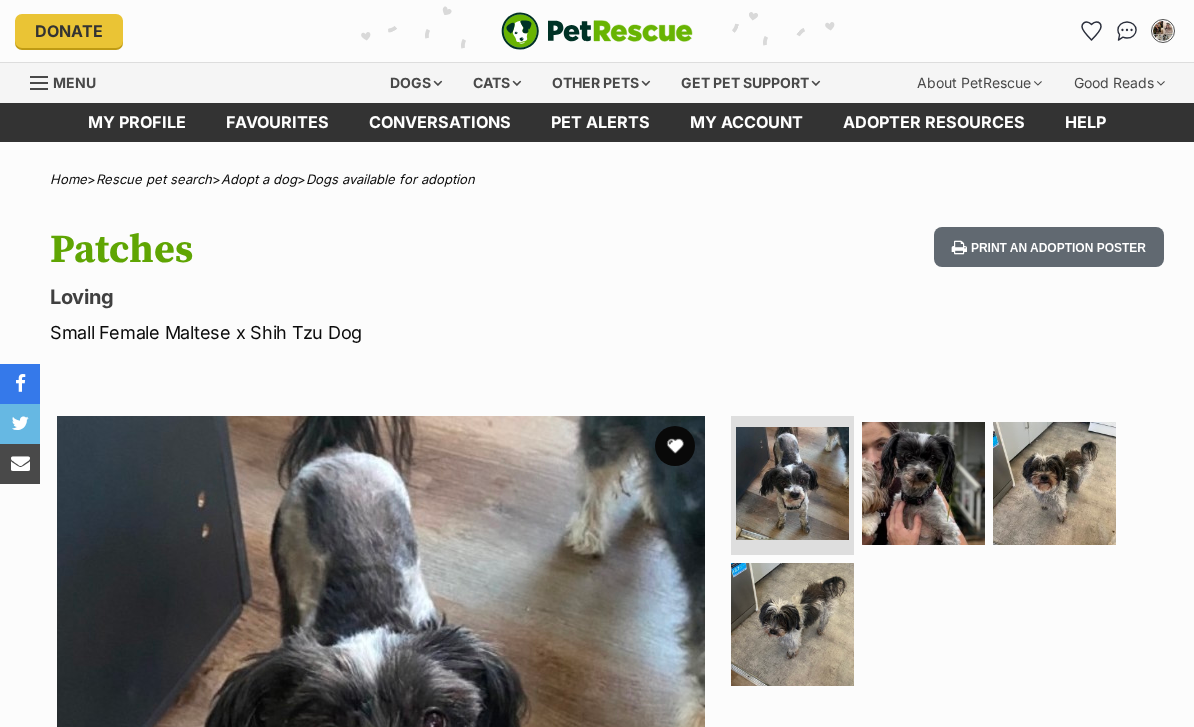 scroll, scrollTop: 0, scrollLeft: 0, axis: both 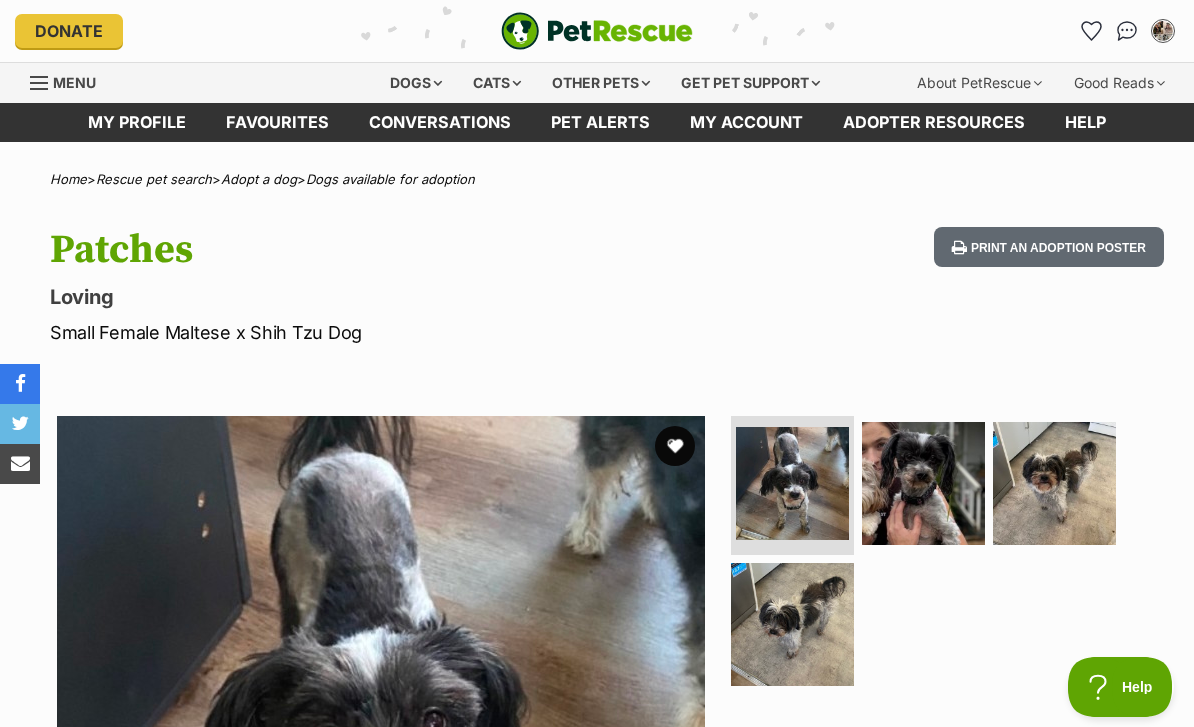 click at bounding box center (923, 483) 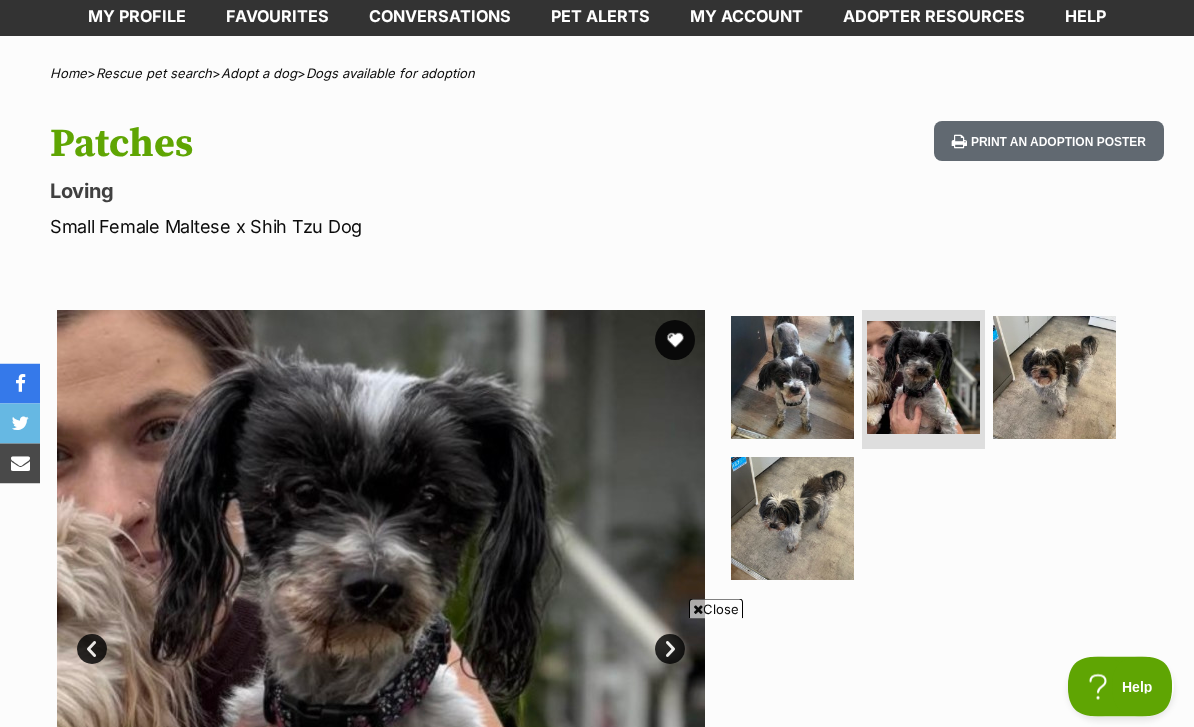 scroll, scrollTop: 106, scrollLeft: 0, axis: vertical 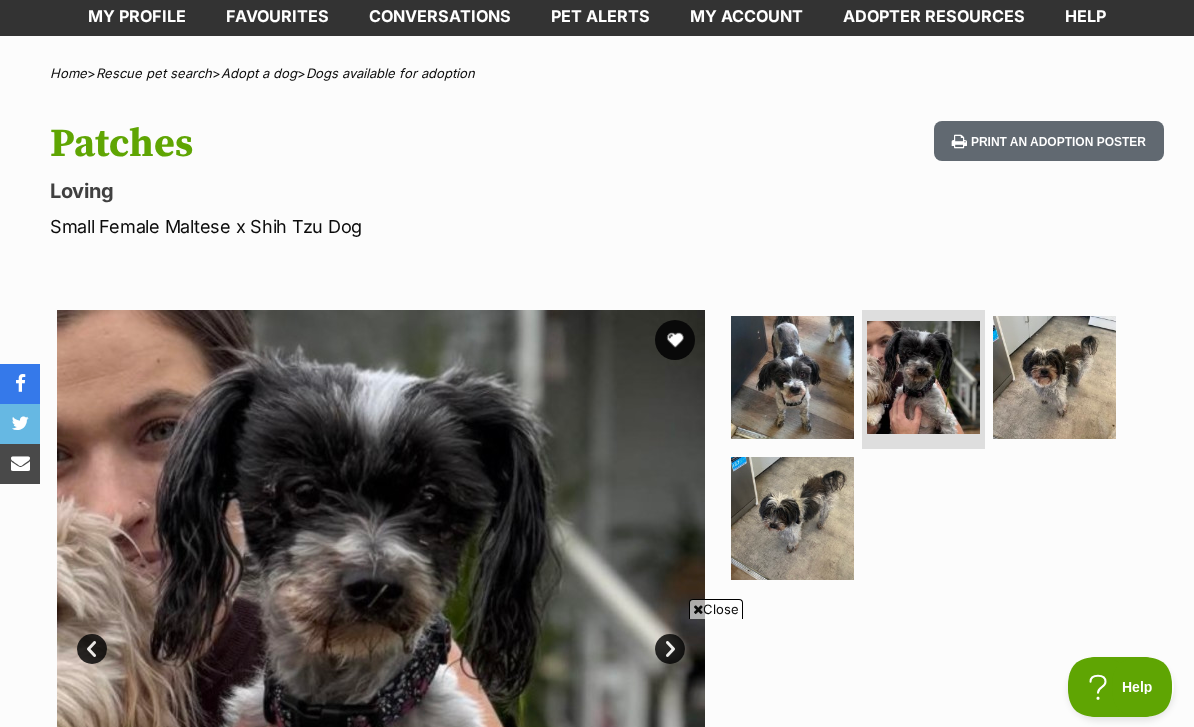 click at bounding box center (1054, 377) 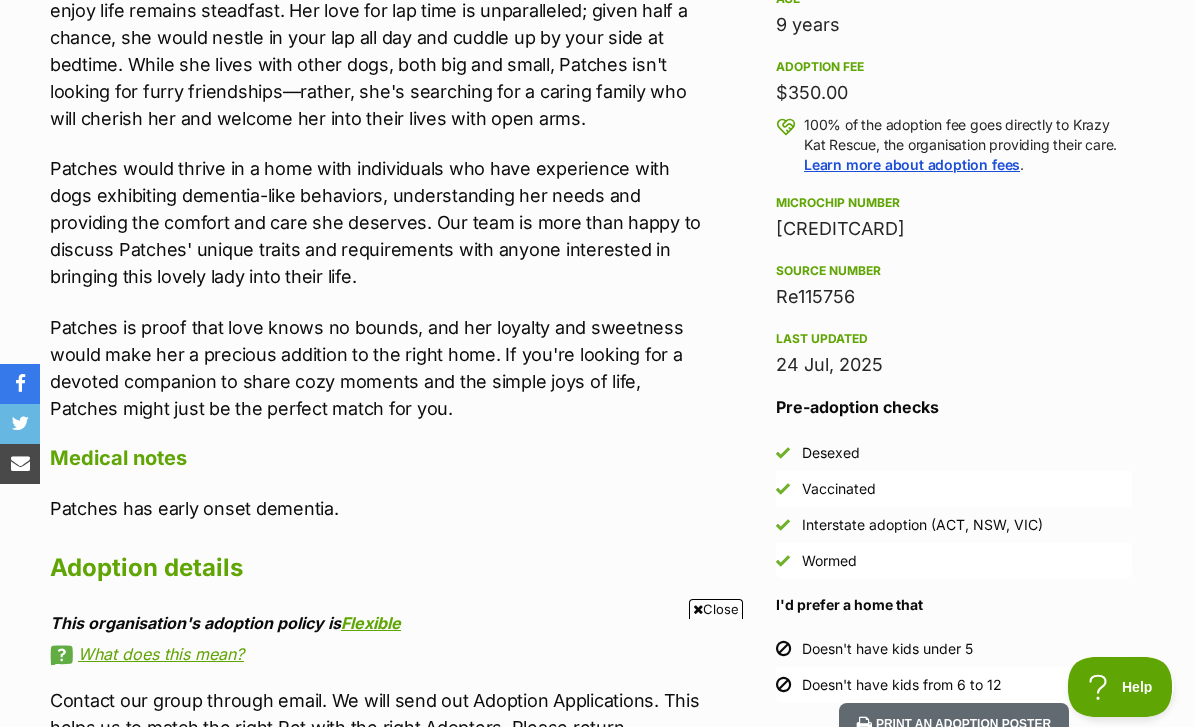 scroll, scrollTop: 1402, scrollLeft: 0, axis: vertical 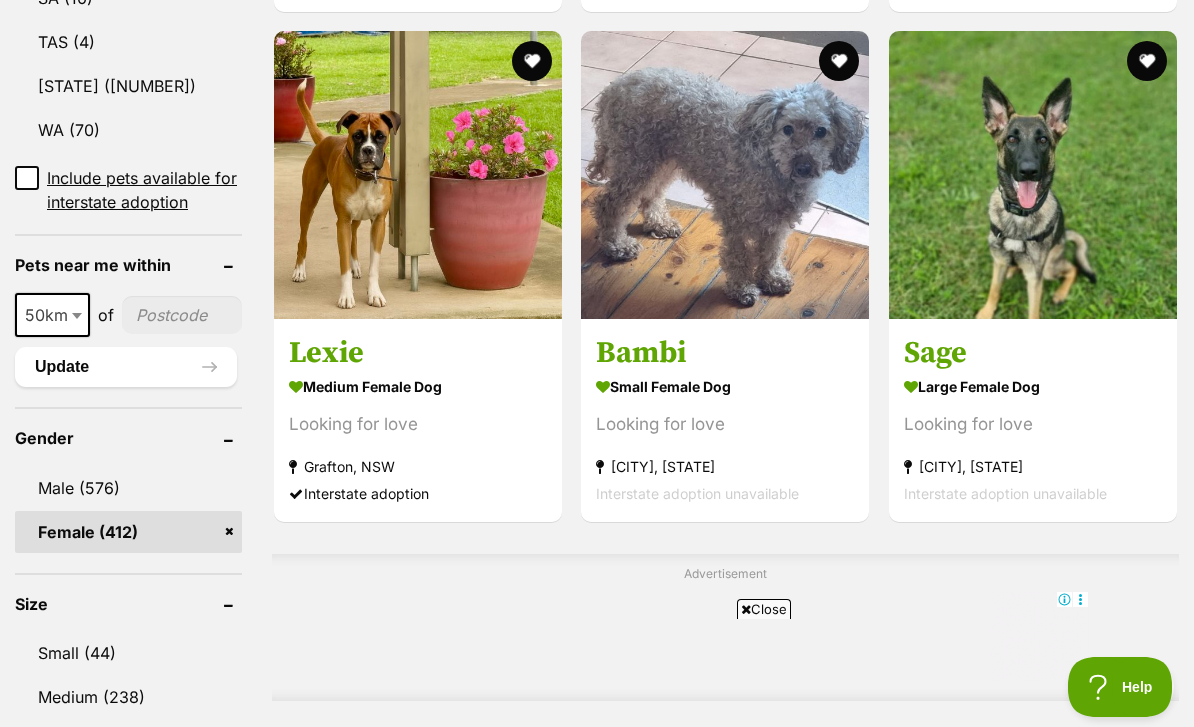 click at bounding box center [725, 175] 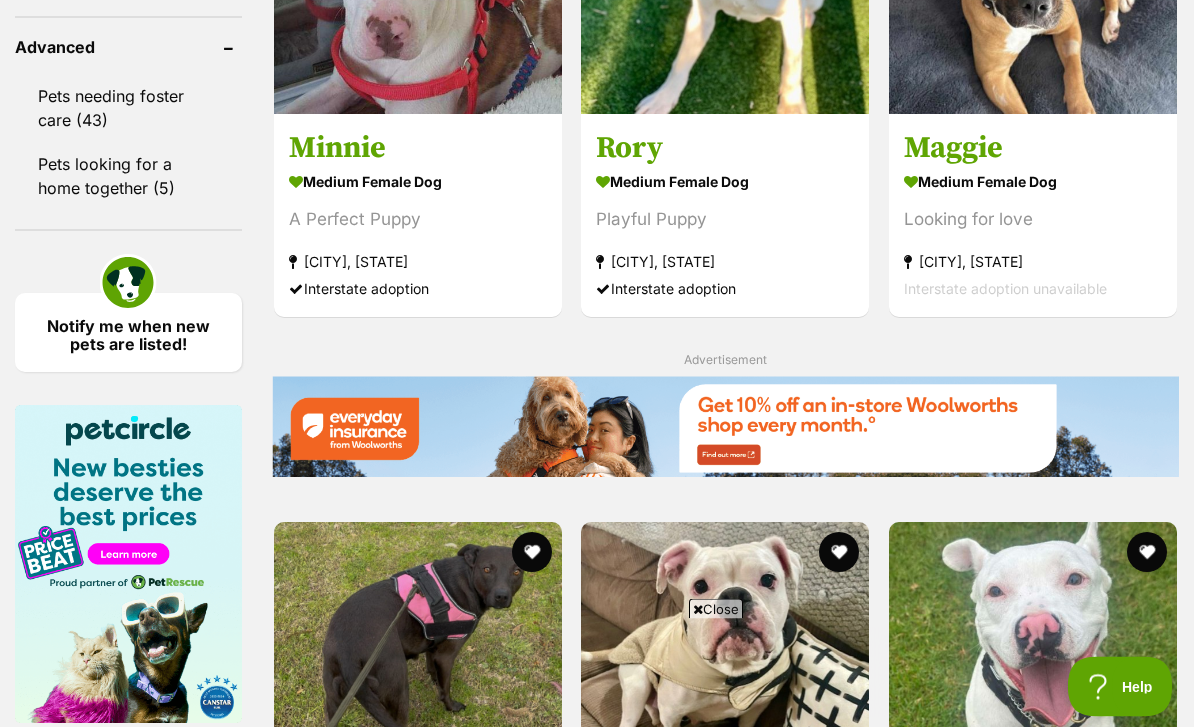 scroll, scrollTop: 2932, scrollLeft: 0, axis: vertical 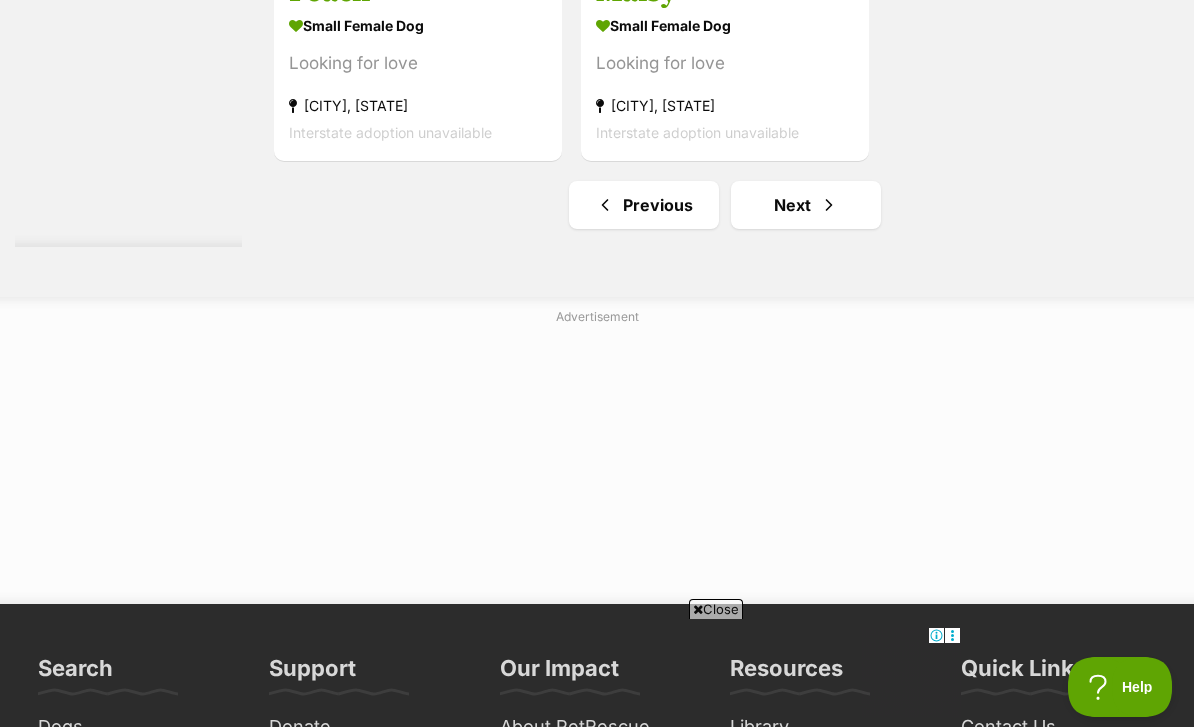 click on "Next" at bounding box center [806, 205] 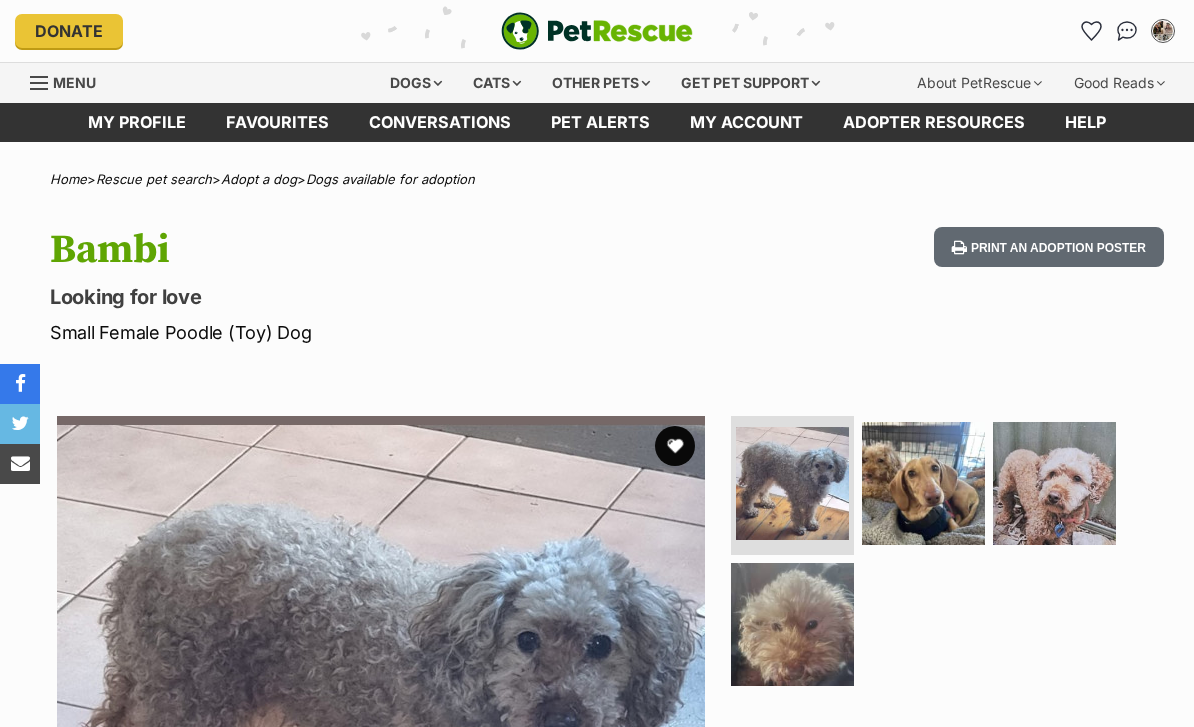 scroll, scrollTop: 0, scrollLeft: 0, axis: both 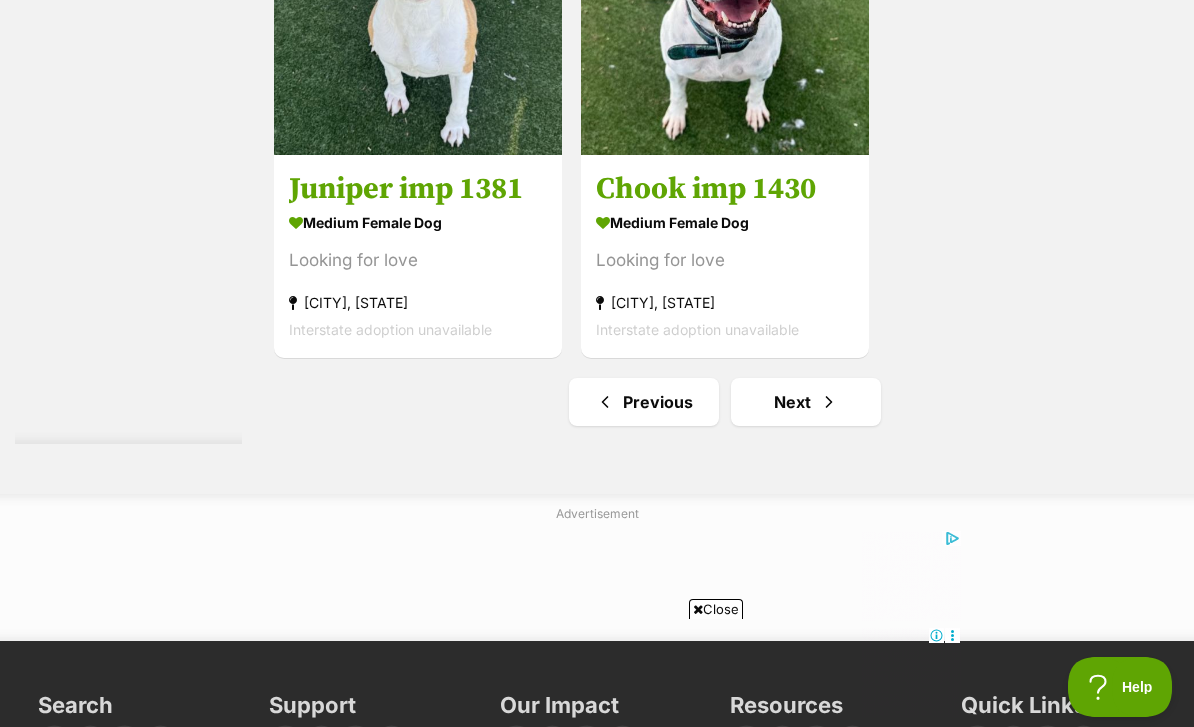 click at bounding box center [829, 402] 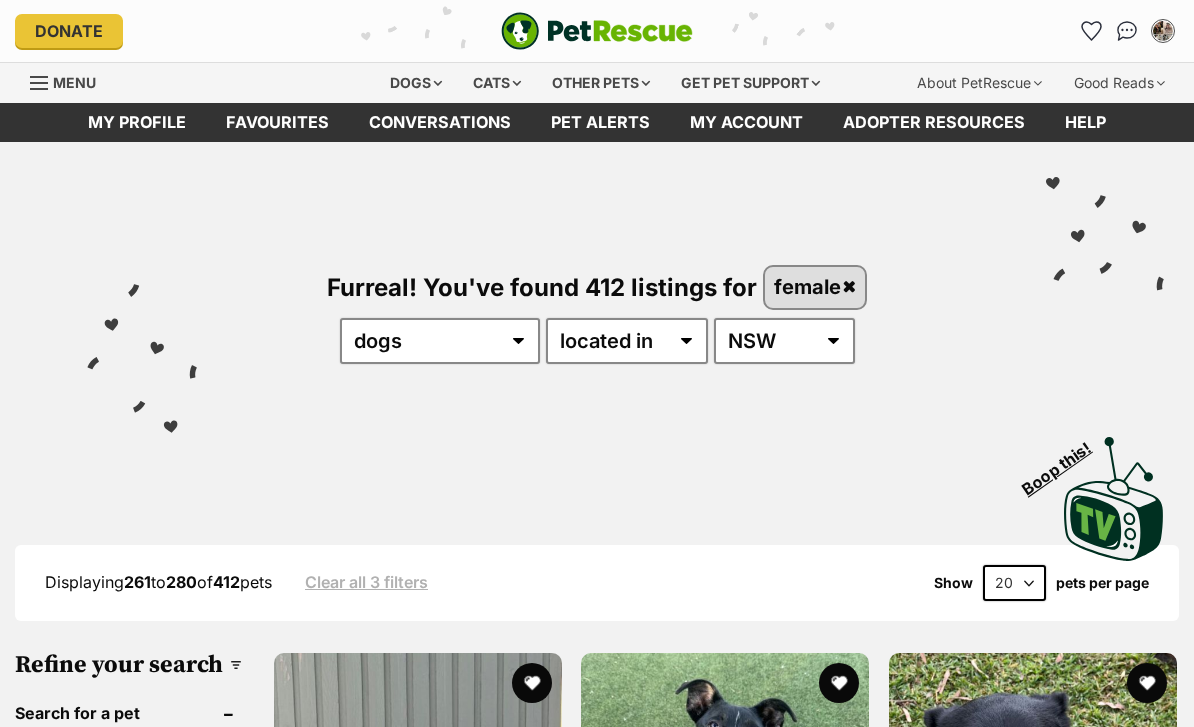scroll, scrollTop: 0, scrollLeft: 0, axis: both 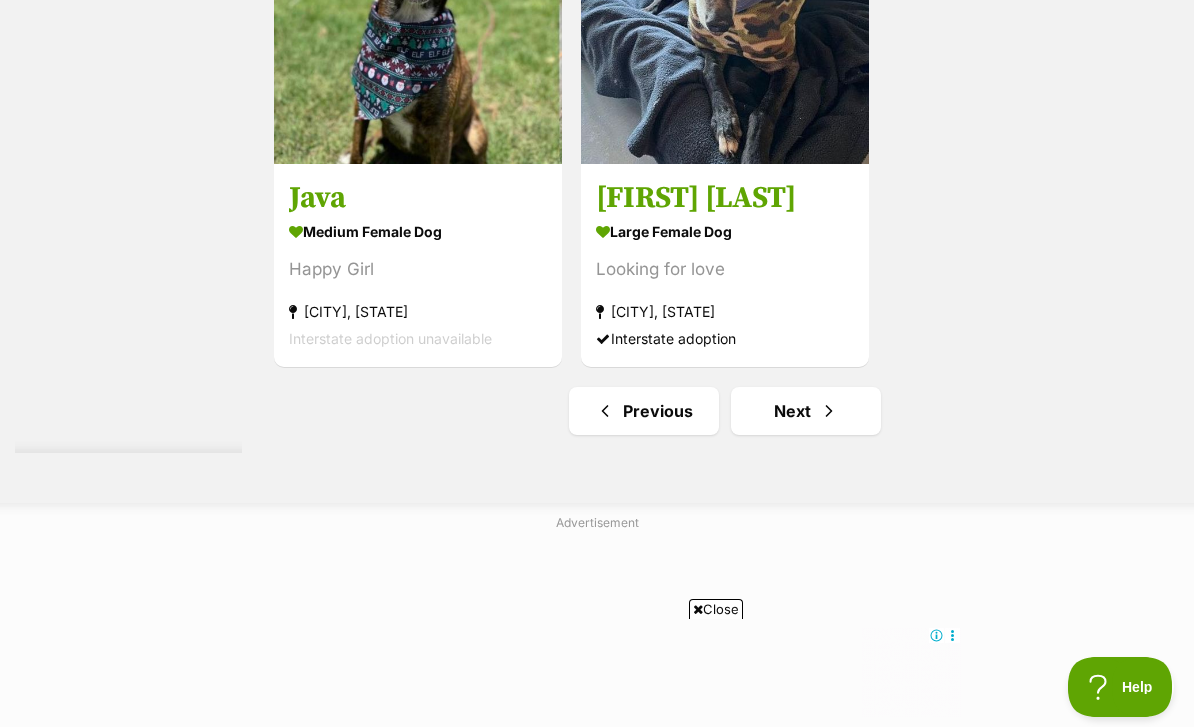 click on "Next" at bounding box center [806, 411] 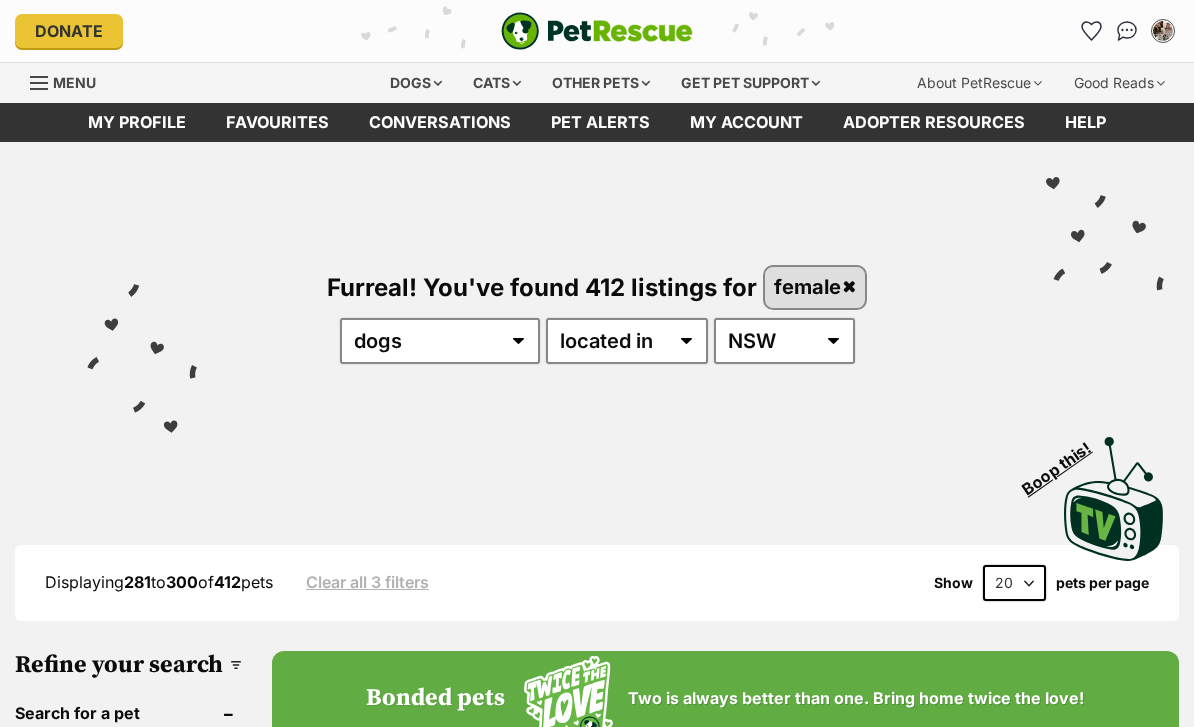 scroll, scrollTop: 0, scrollLeft: 0, axis: both 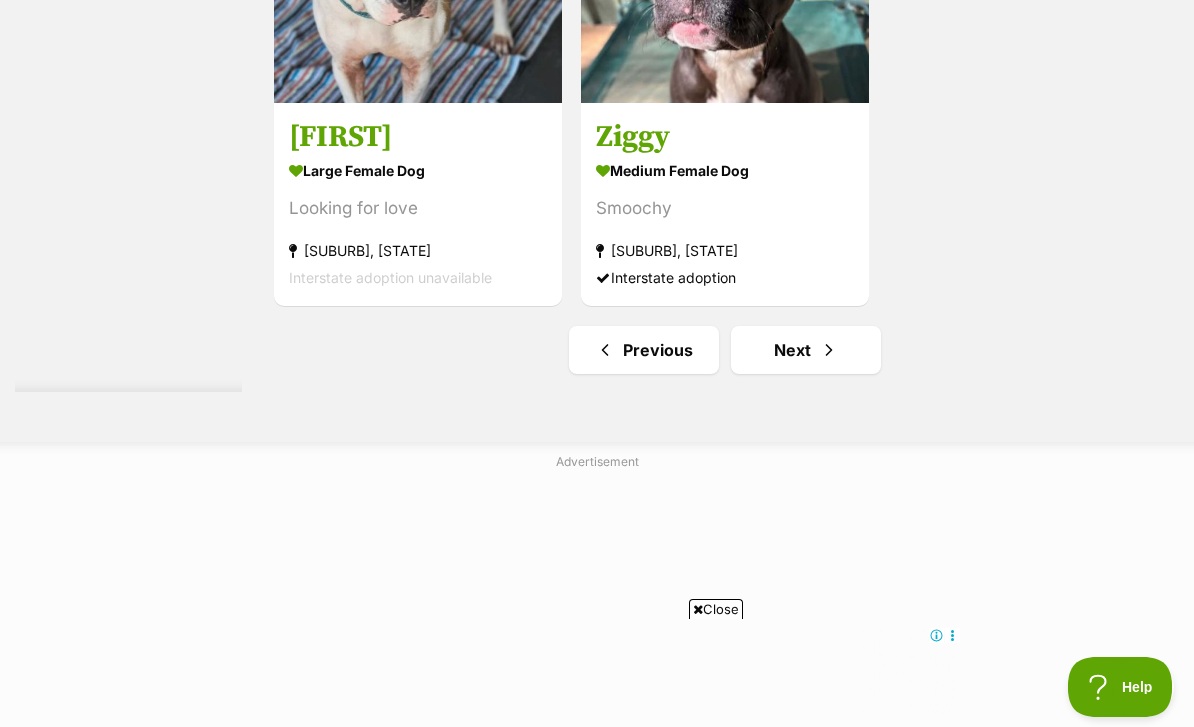 click at bounding box center (829, 350) 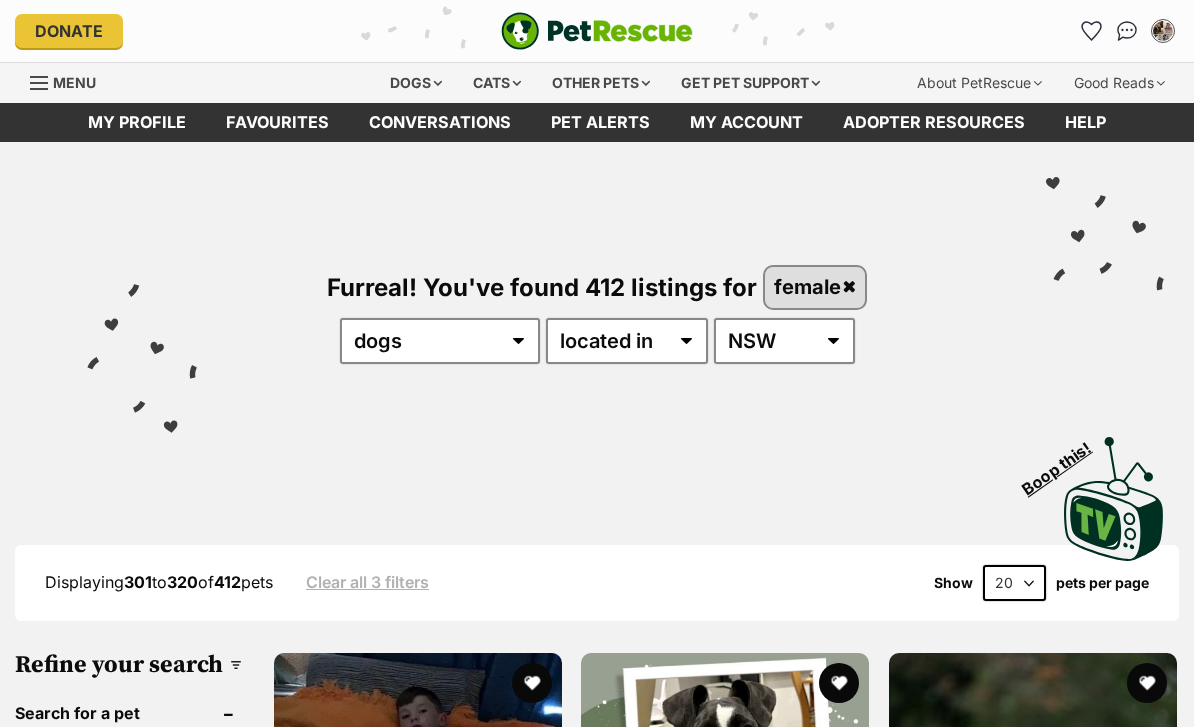 scroll, scrollTop: 0, scrollLeft: 0, axis: both 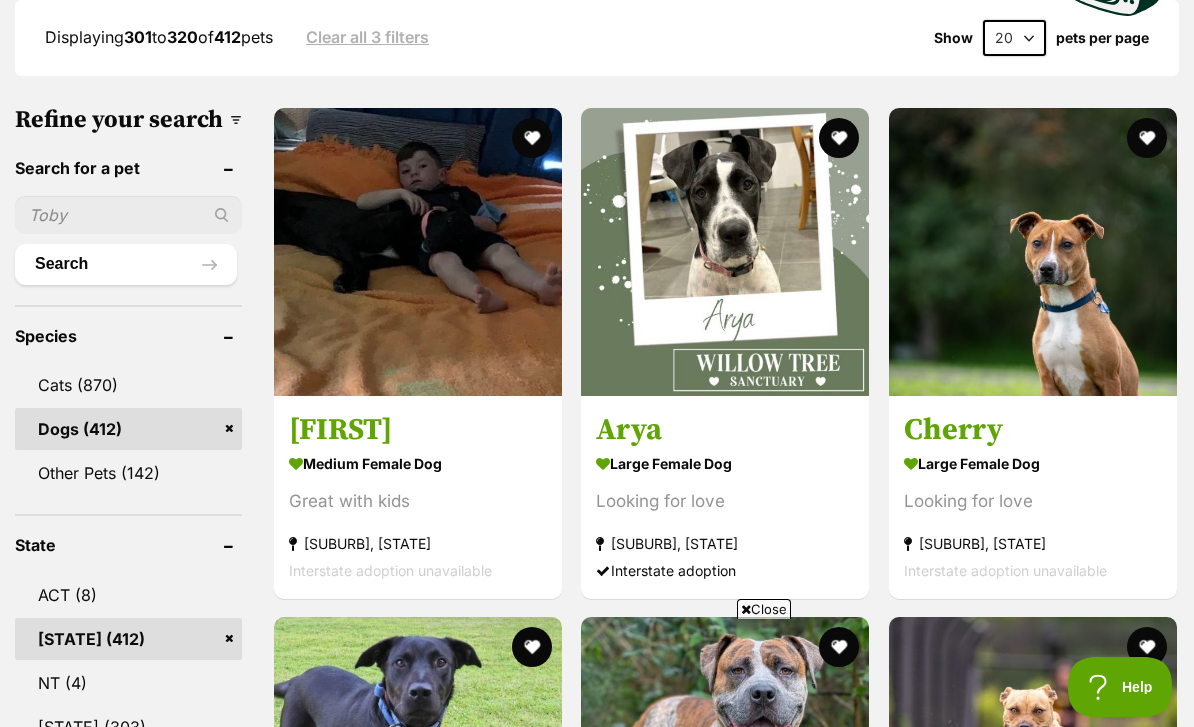 click at bounding box center [418, 252] 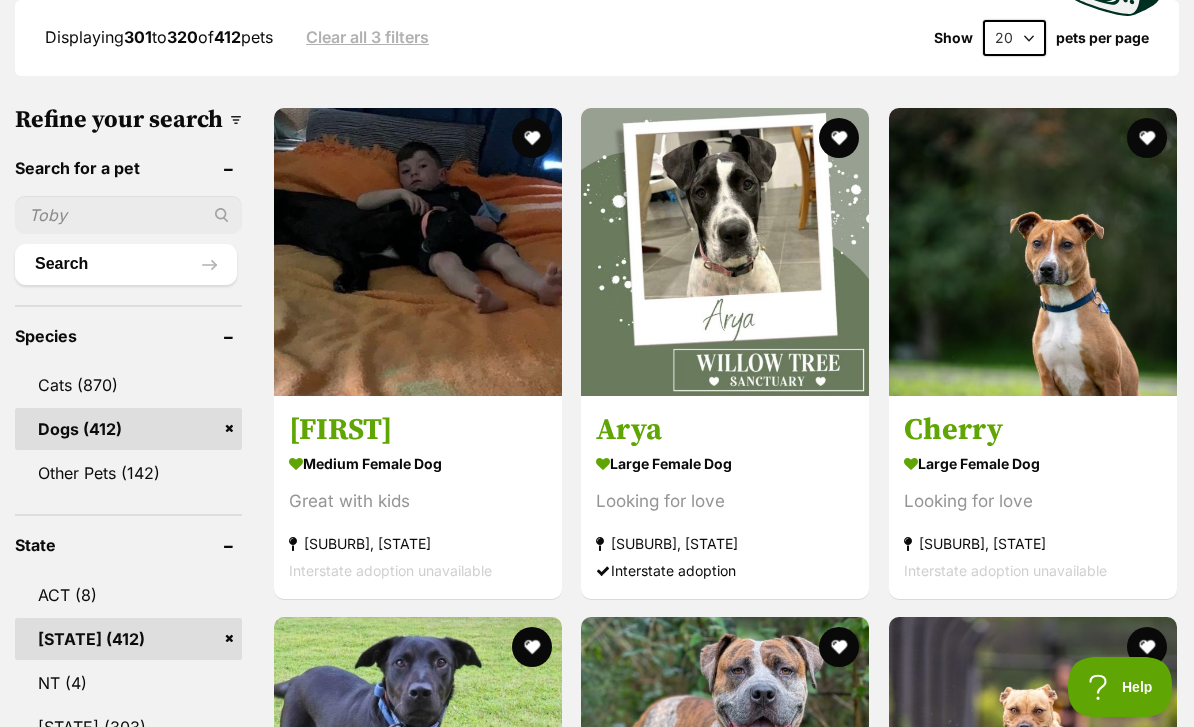 scroll, scrollTop: 609, scrollLeft: 0, axis: vertical 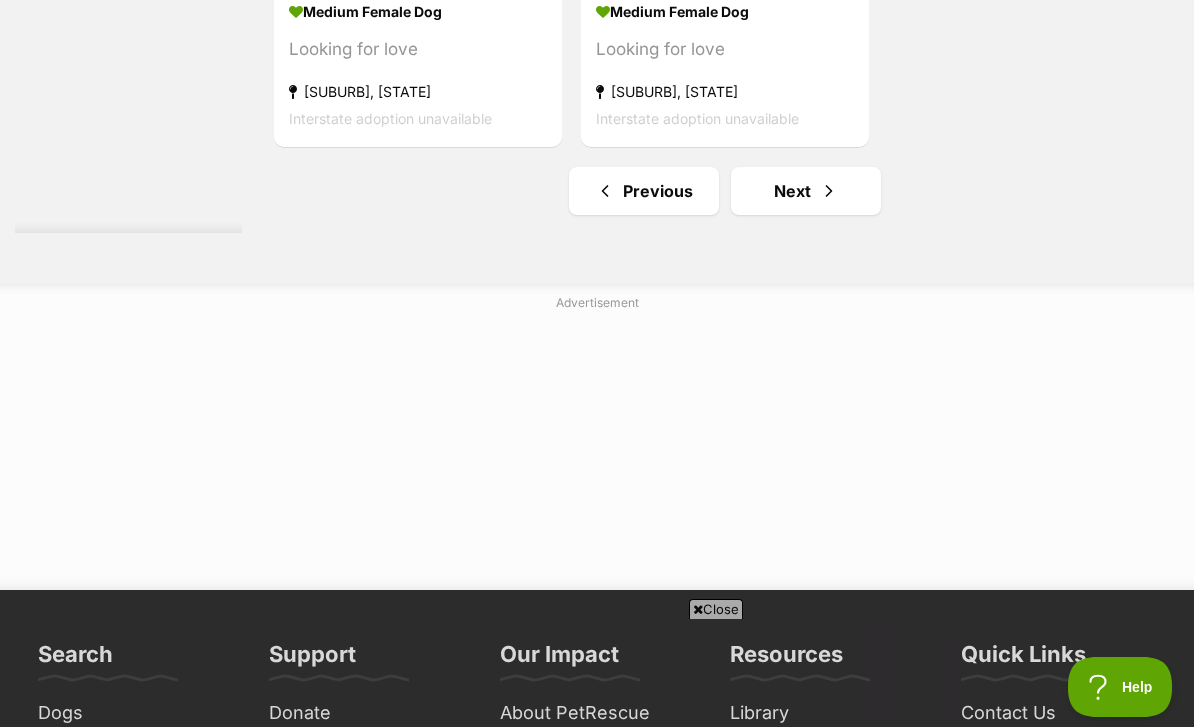 click on "Next" at bounding box center (806, 191) 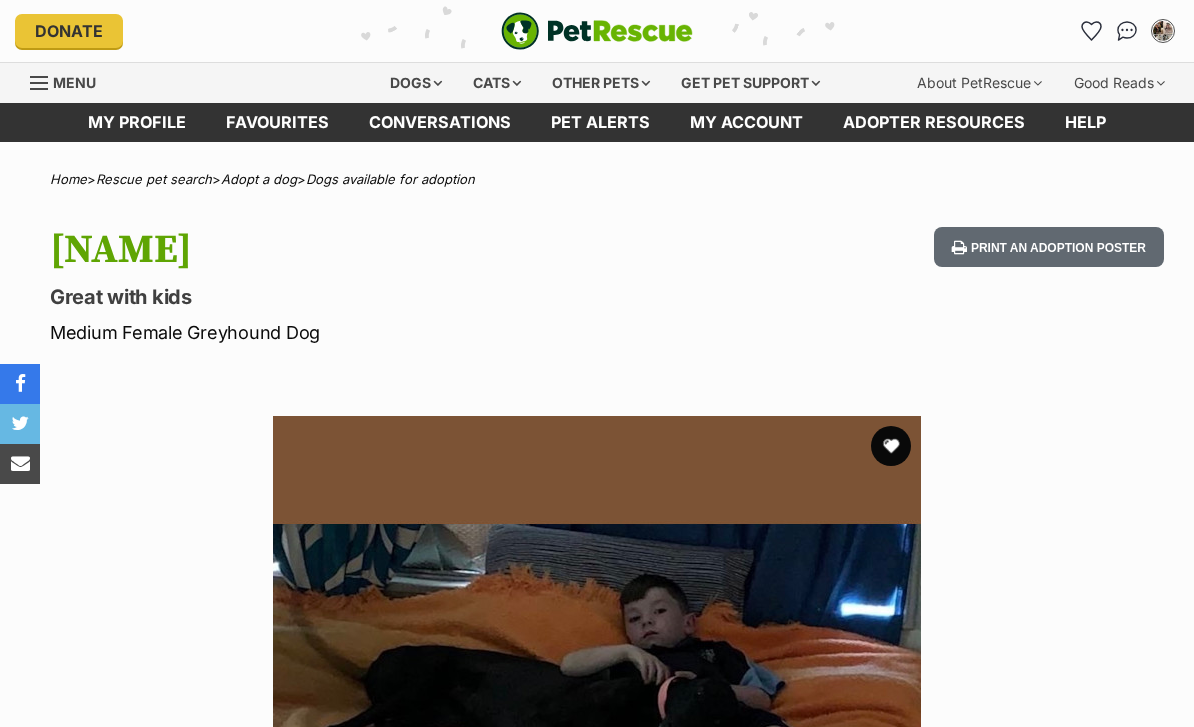 scroll, scrollTop: 0, scrollLeft: 0, axis: both 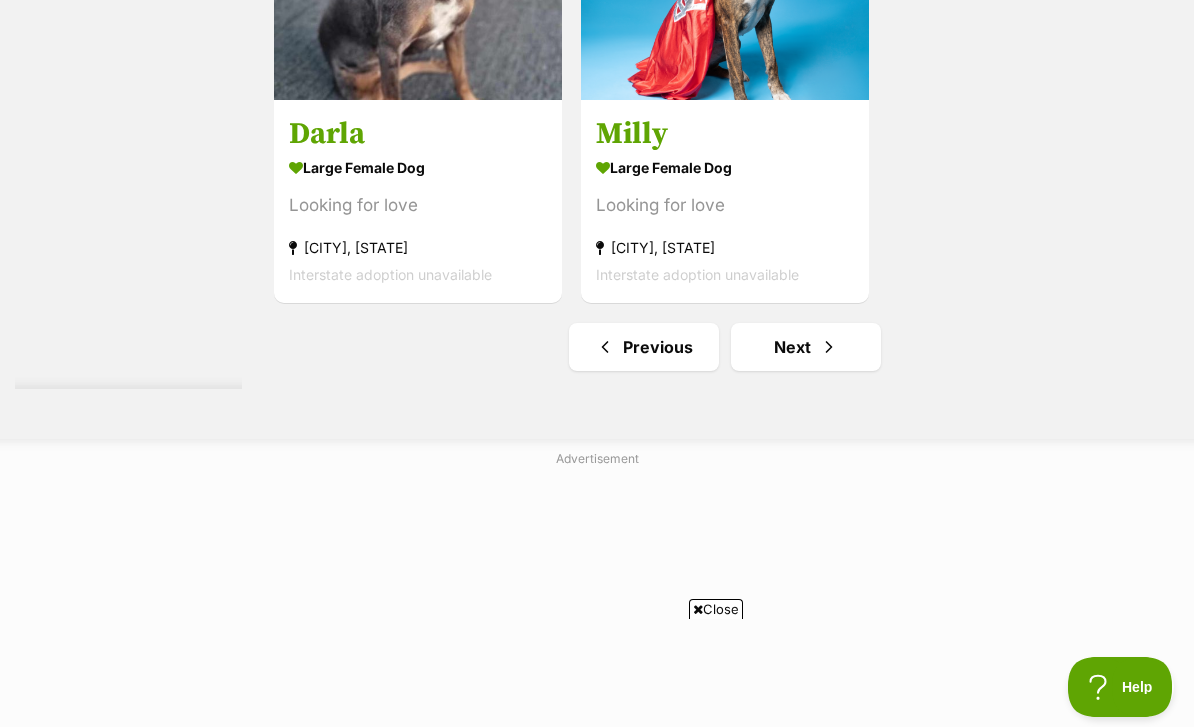 click on "Next" at bounding box center [806, 347] 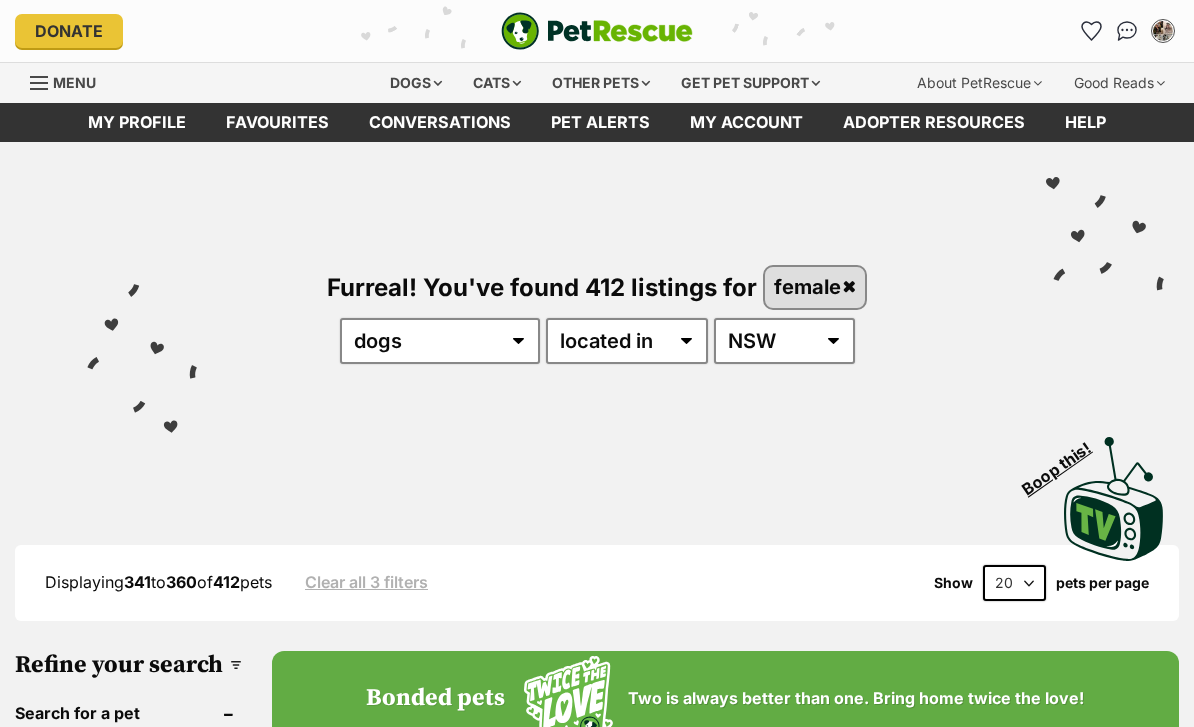scroll, scrollTop: 0, scrollLeft: 0, axis: both 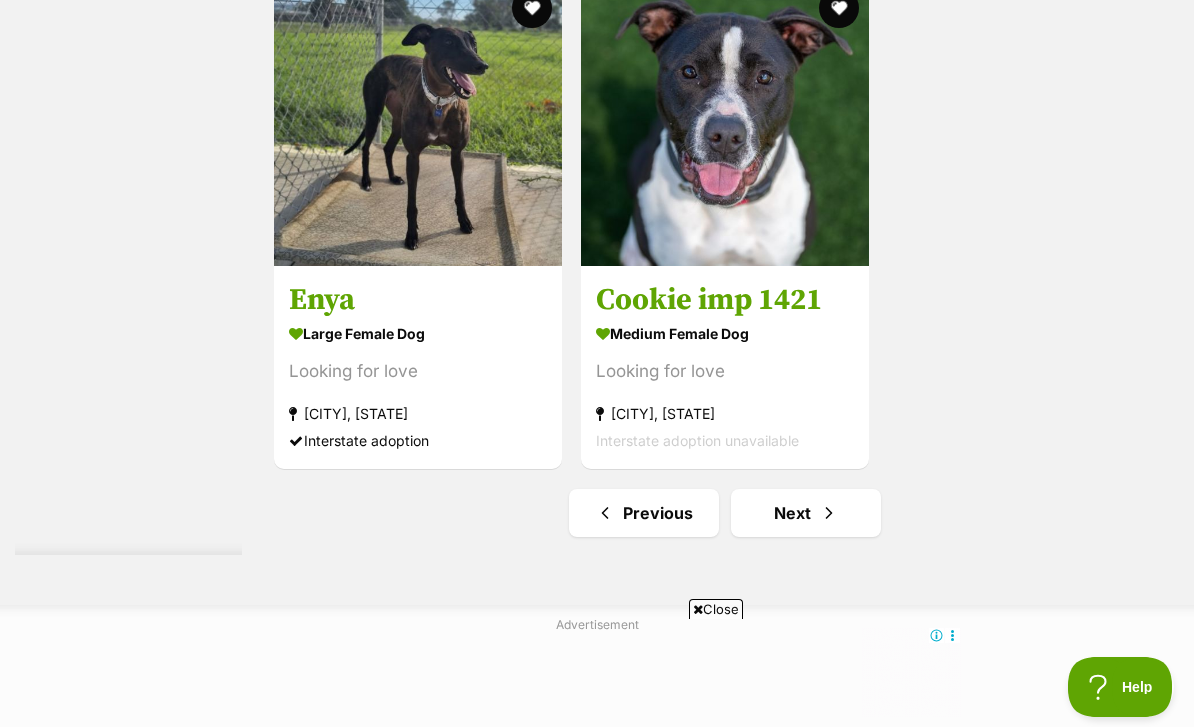 click on "Ally
medium female Dog
I am good with other dogs
Tamworth South, NSW
Interstate adoption unavailable
Pippy
large female Dog
Stunning Girl
Erina, NSW
Interstate adoption unavailable
Coco
medium female Dog
Looking for love
Cordeaux Heights, NSW
Interstate adoption unavailable
Bella
medium female Dog
Looking for love
Boambee, NSW
Interstate adoption unavailable
Pepper
large female Dog
Sweet nature
Glenmore Park, NSW
Interstate adoption
Bonnie
medium female Dog
Looking for love
Yagoona West, NSW
Interstate adoption unavailable
Advertisement
Quinn
medium female Dog
Looking for love
Kelso, NSW" at bounding box center [725, -1592] 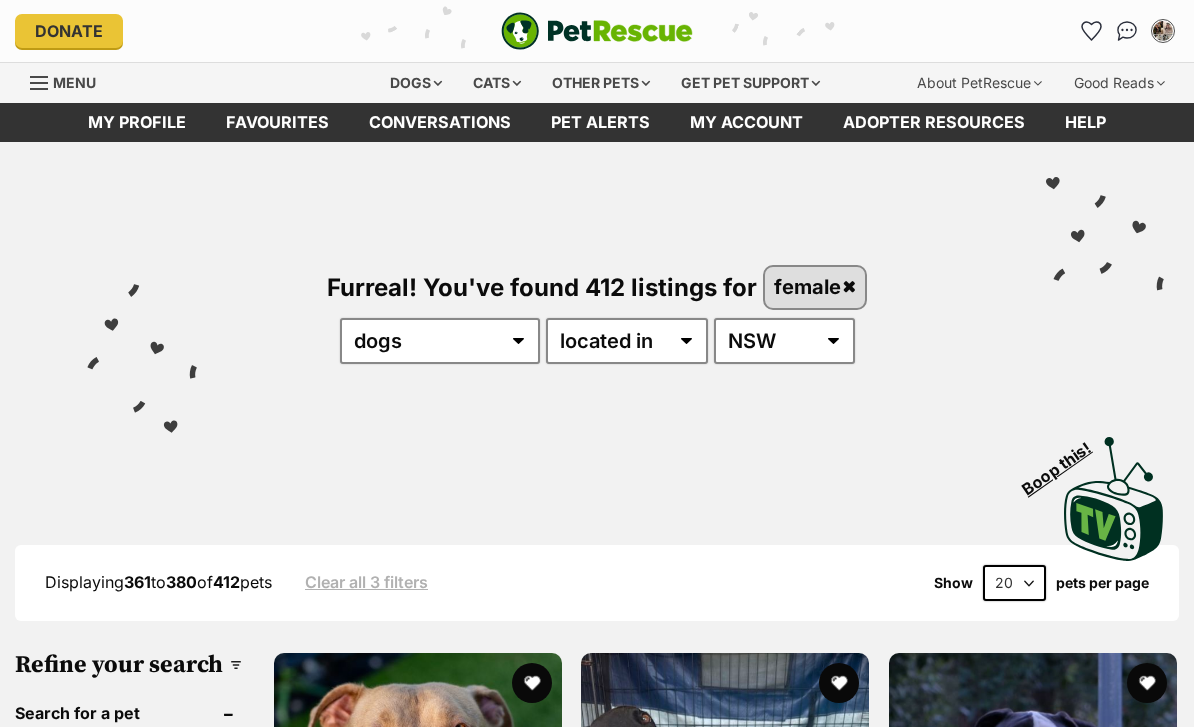 scroll, scrollTop: 0, scrollLeft: 0, axis: both 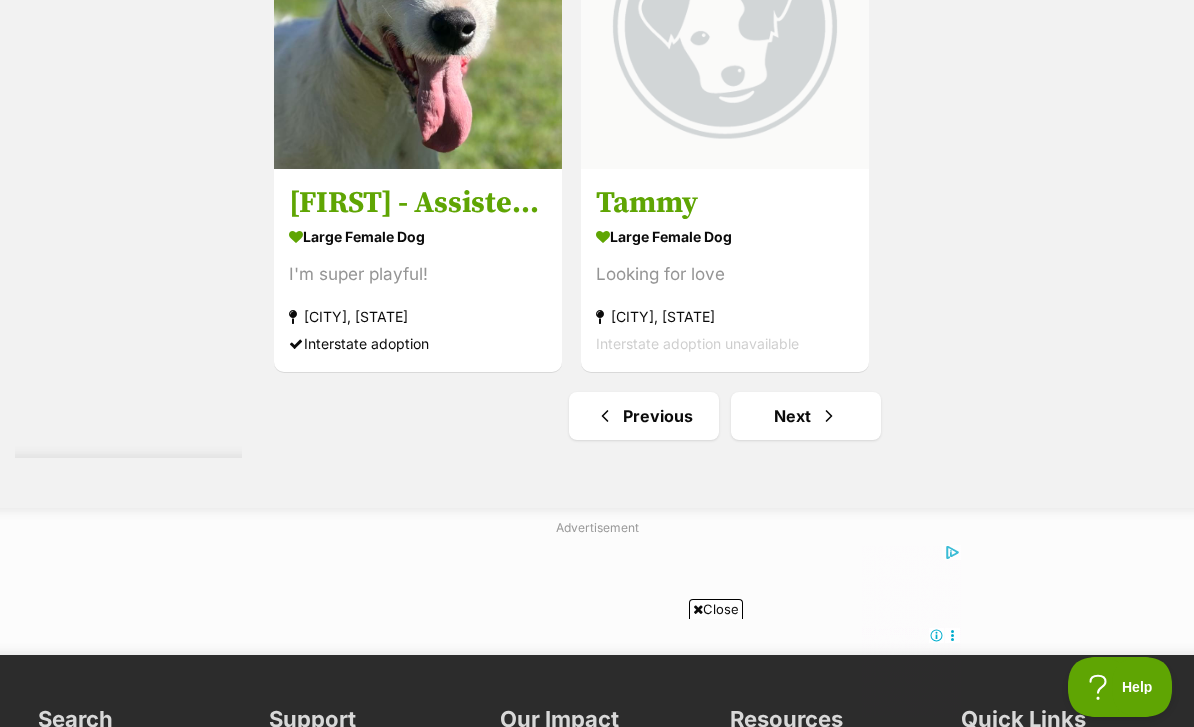 click at bounding box center [829, 416] 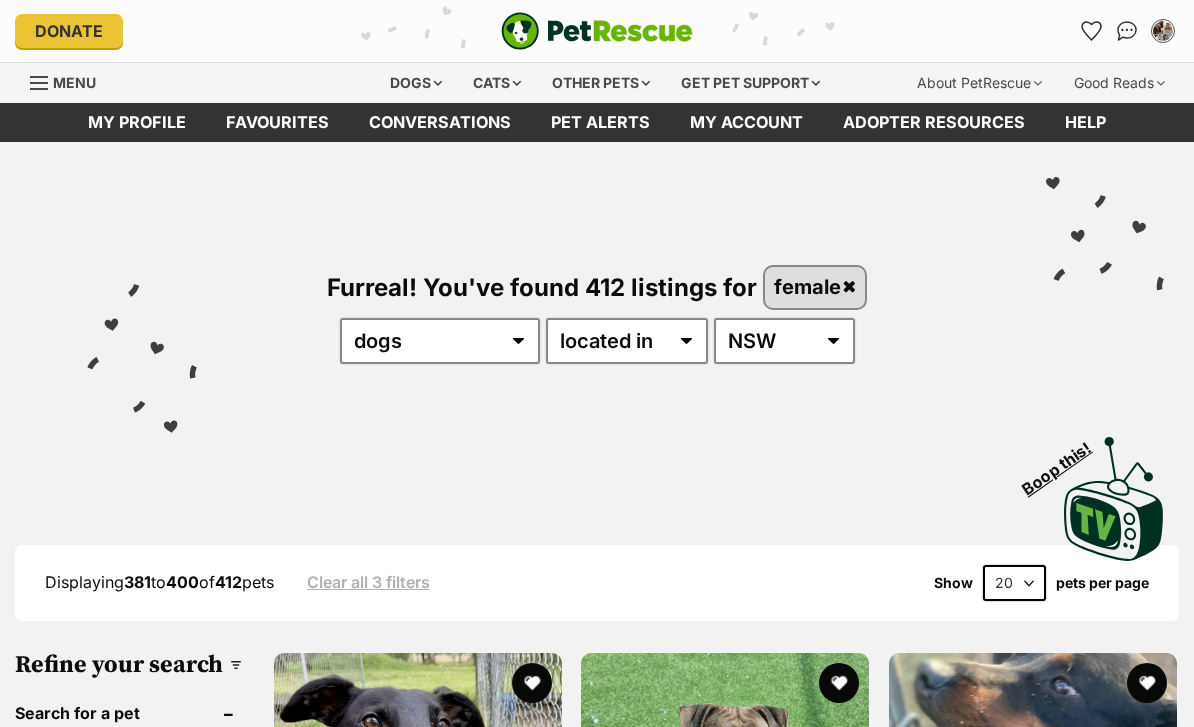 scroll, scrollTop: 0, scrollLeft: 0, axis: both 